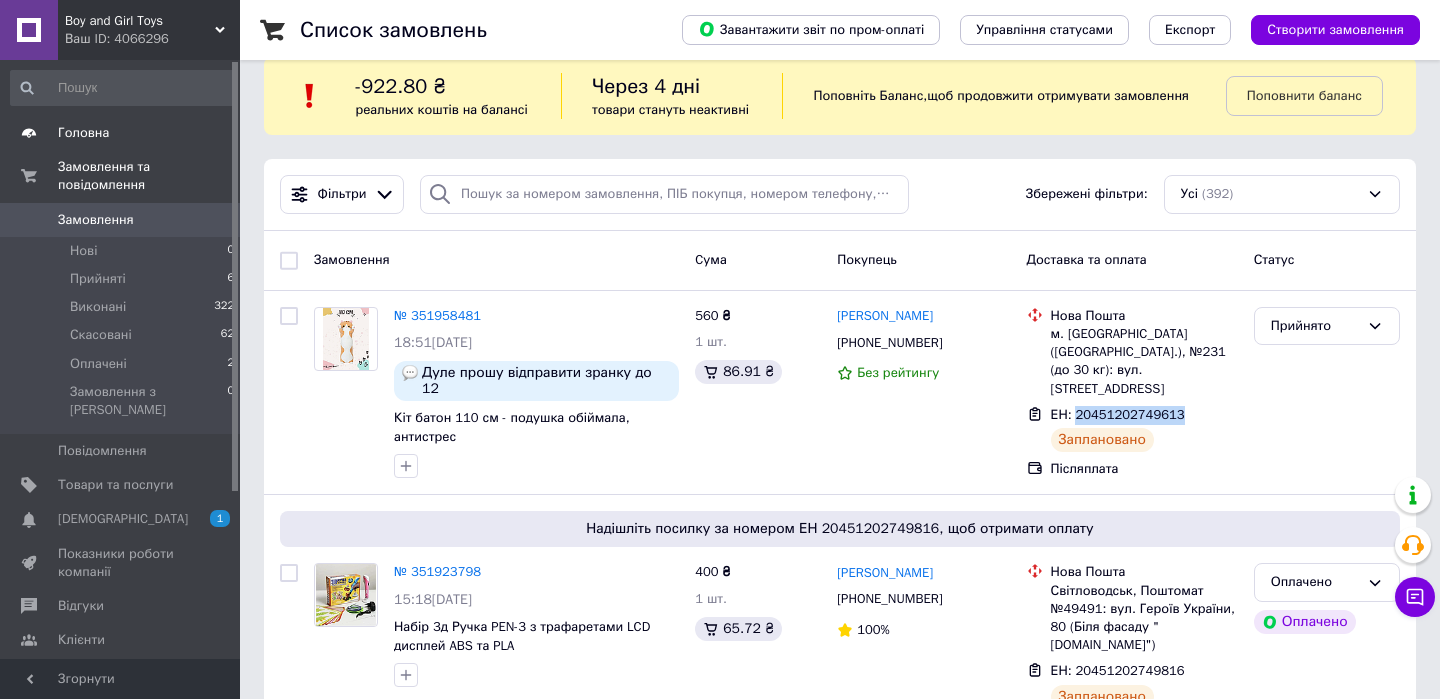 scroll, scrollTop: 27, scrollLeft: 0, axis: vertical 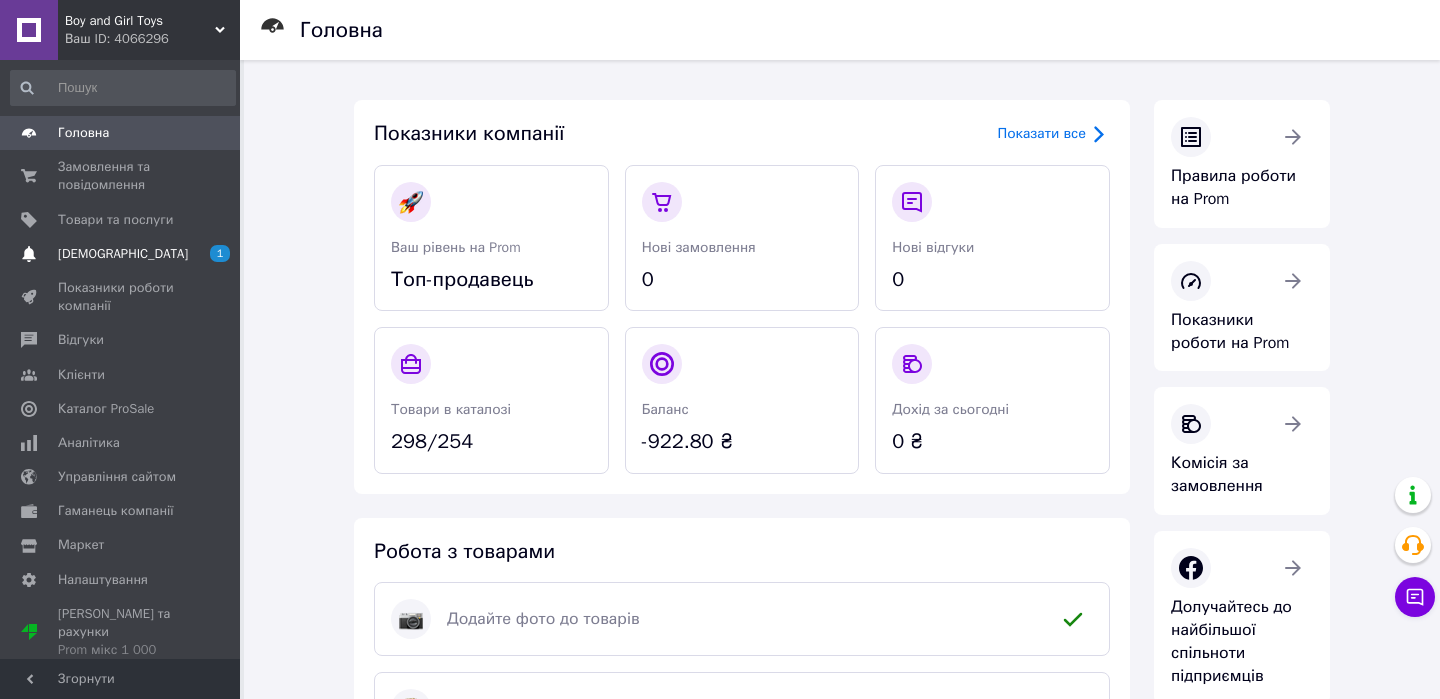 click on "[DEMOGRAPHIC_DATA]" at bounding box center (123, 254) 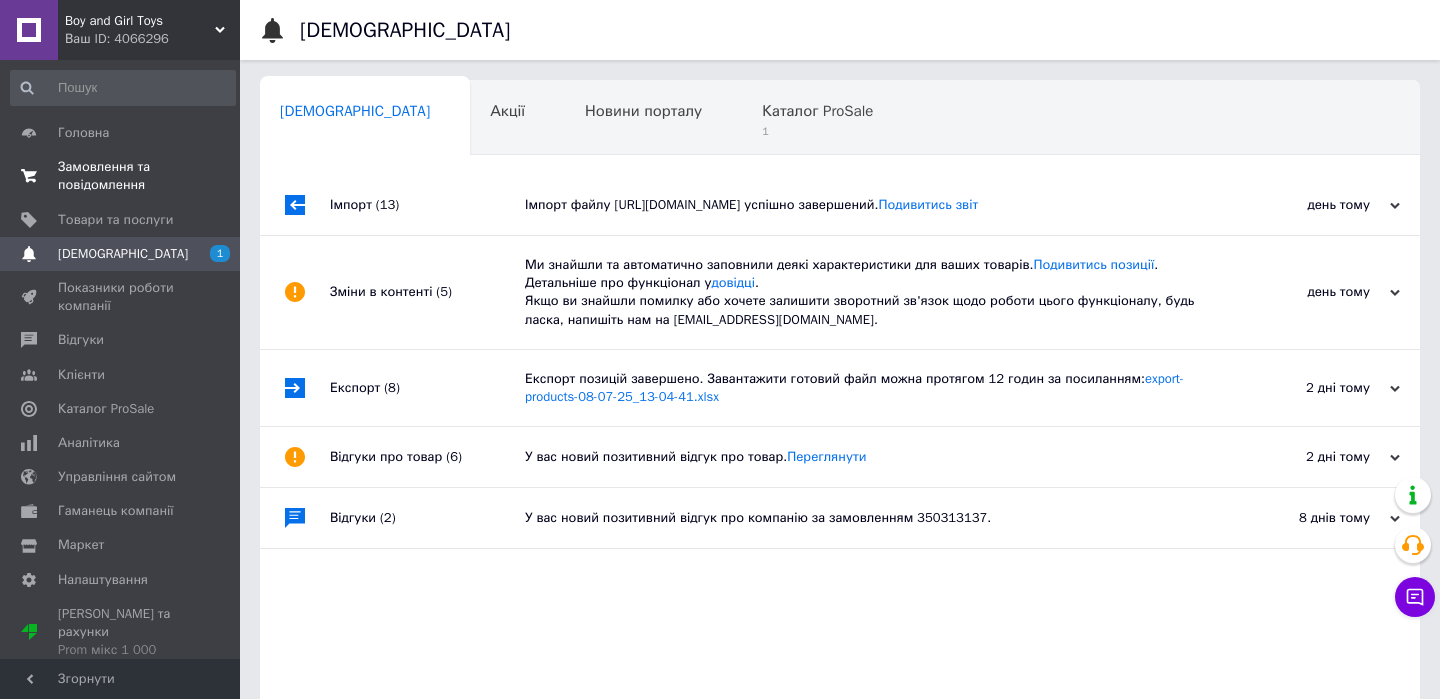 click on "Замовлення та повідомлення" at bounding box center [121, 176] 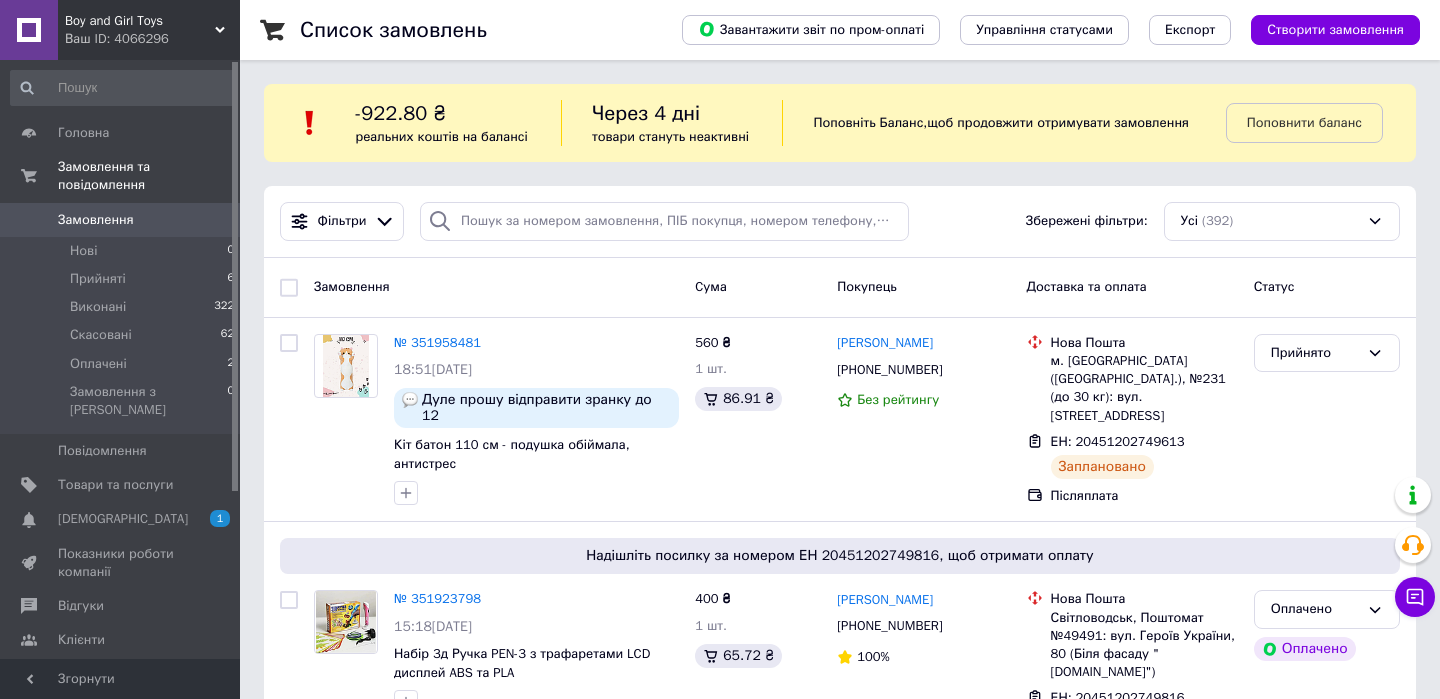 scroll, scrollTop: 135, scrollLeft: 0, axis: vertical 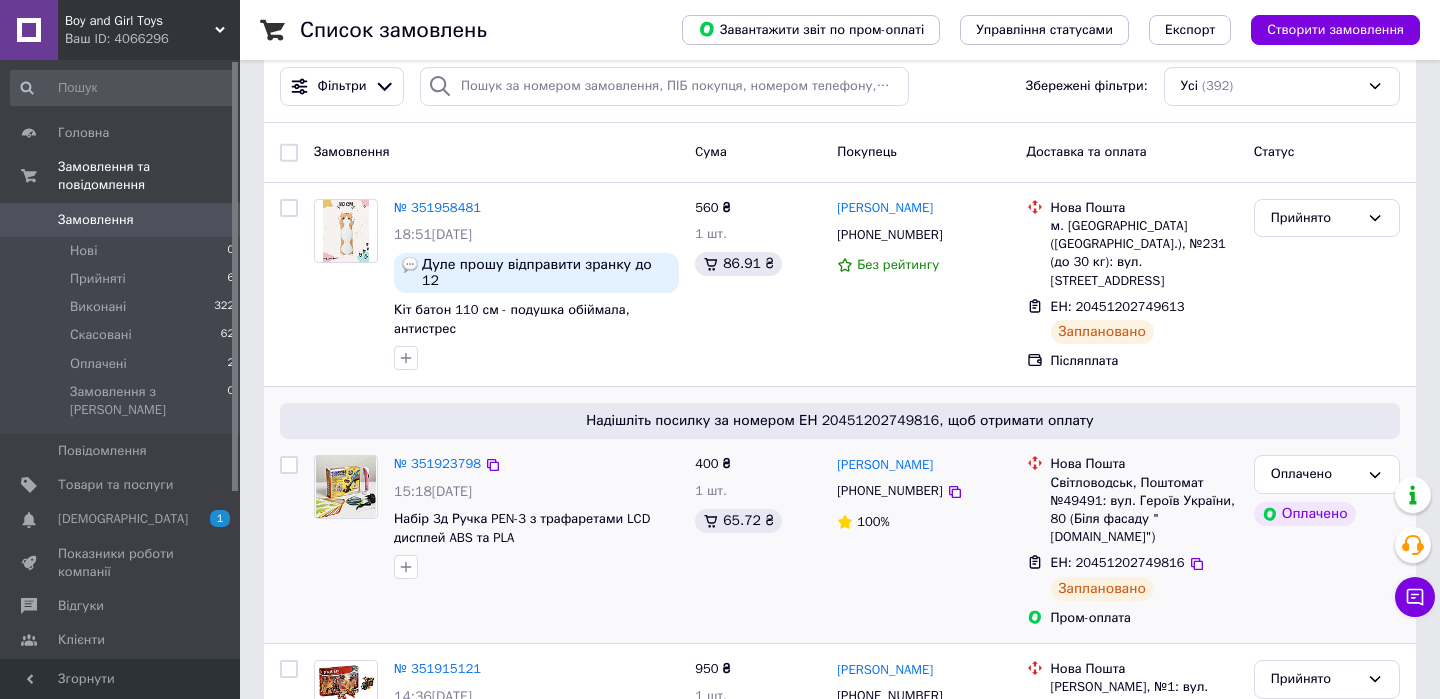 click on "ЕН: 20451202749816" at bounding box center (1118, 562) 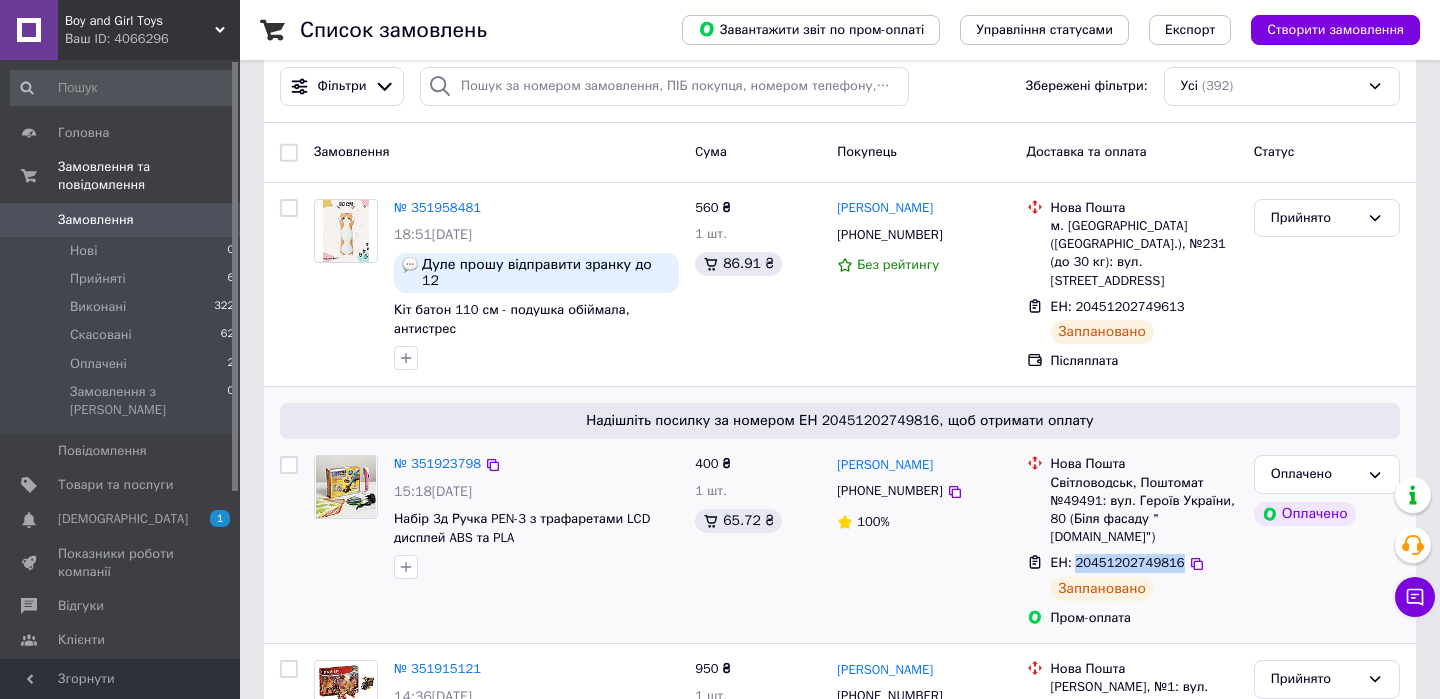 click on "ЕН: 20451202749816" at bounding box center [1118, 562] 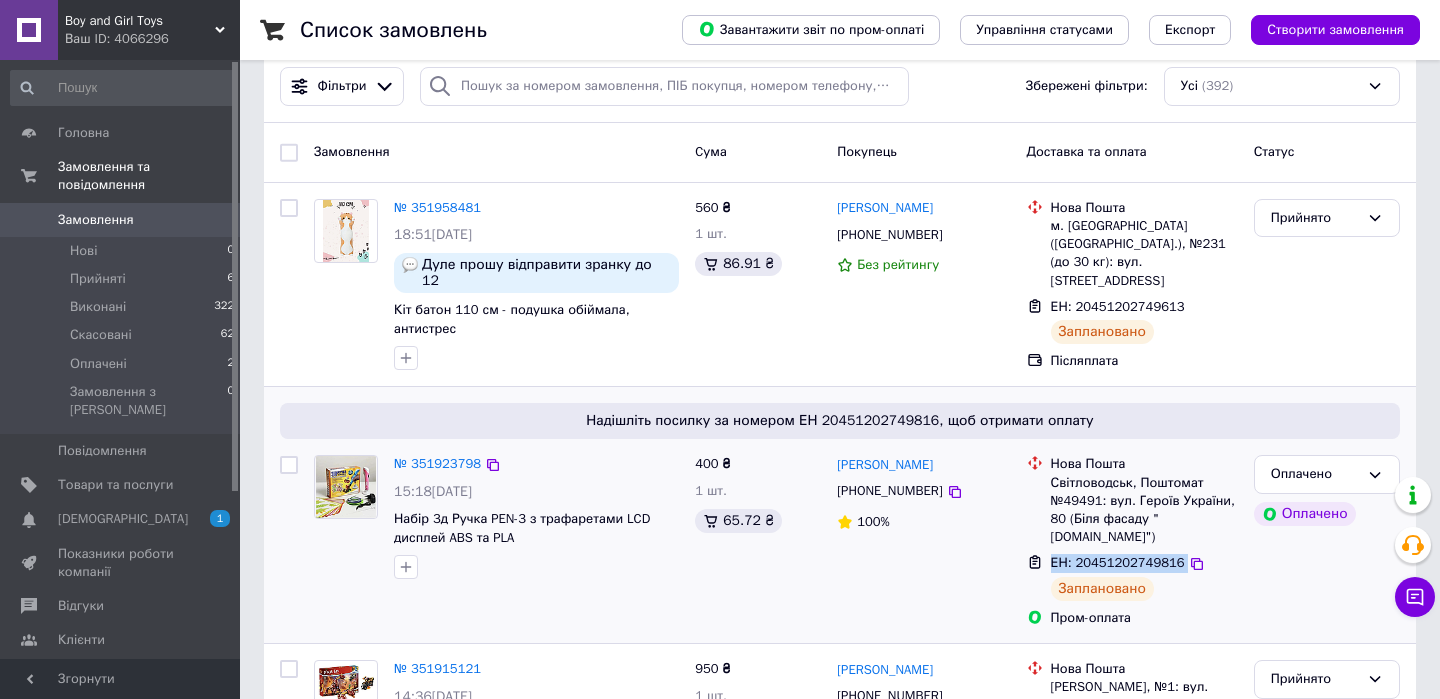 click on "ЕН: 20451202749816" at bounding box center [1118, 562] 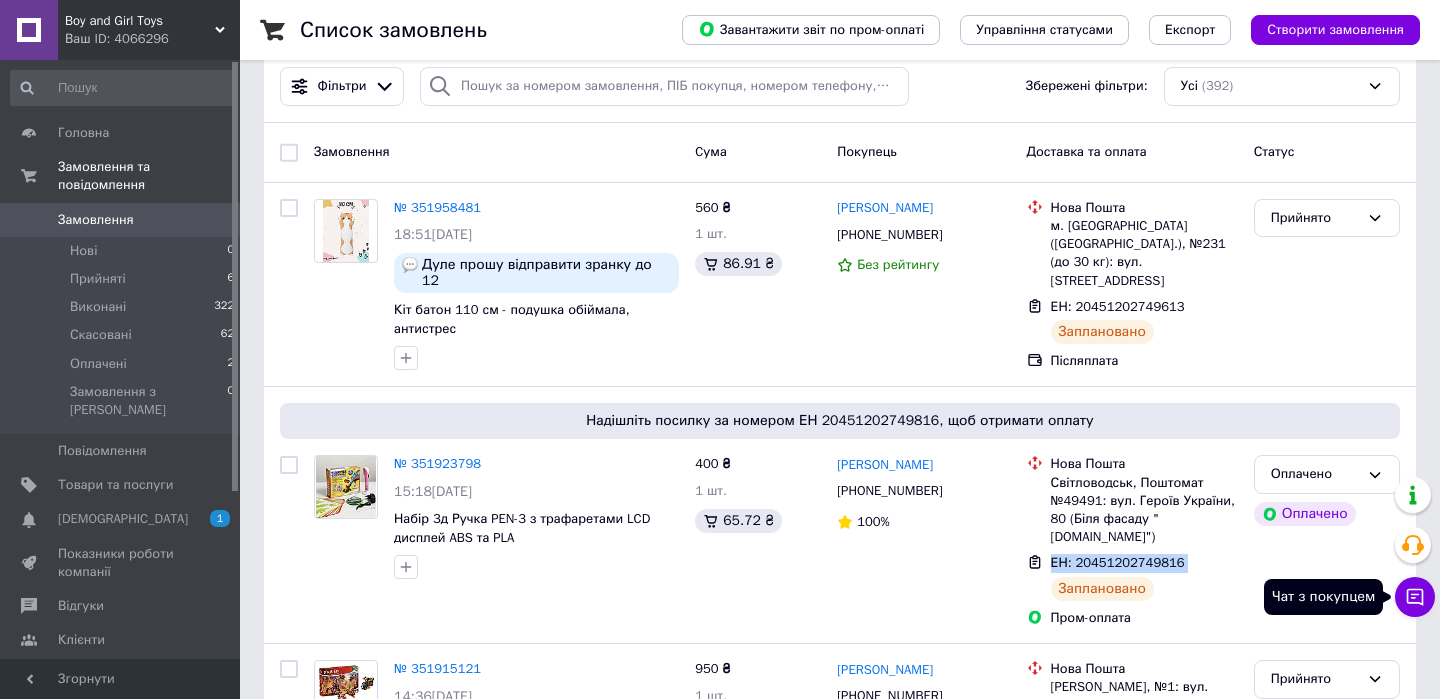 click 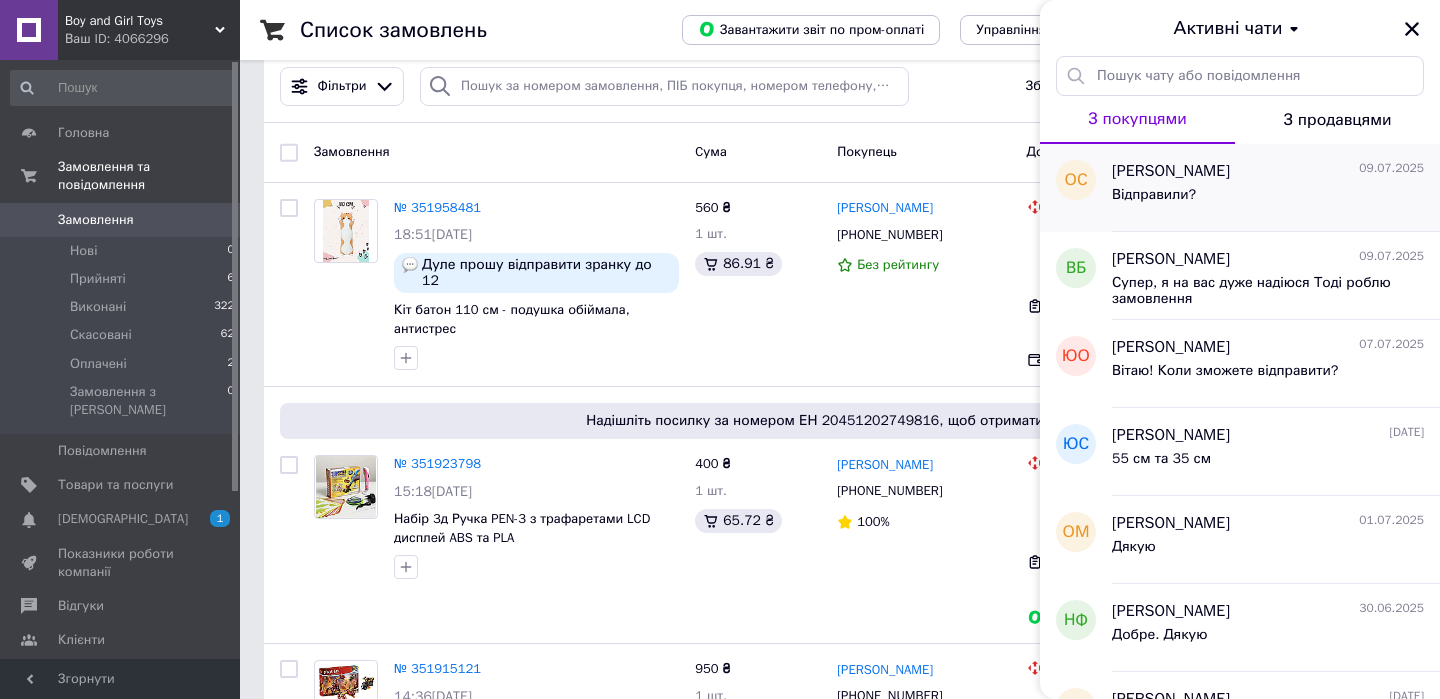 click on "Відправили?" at bounding box center [1268, 199] 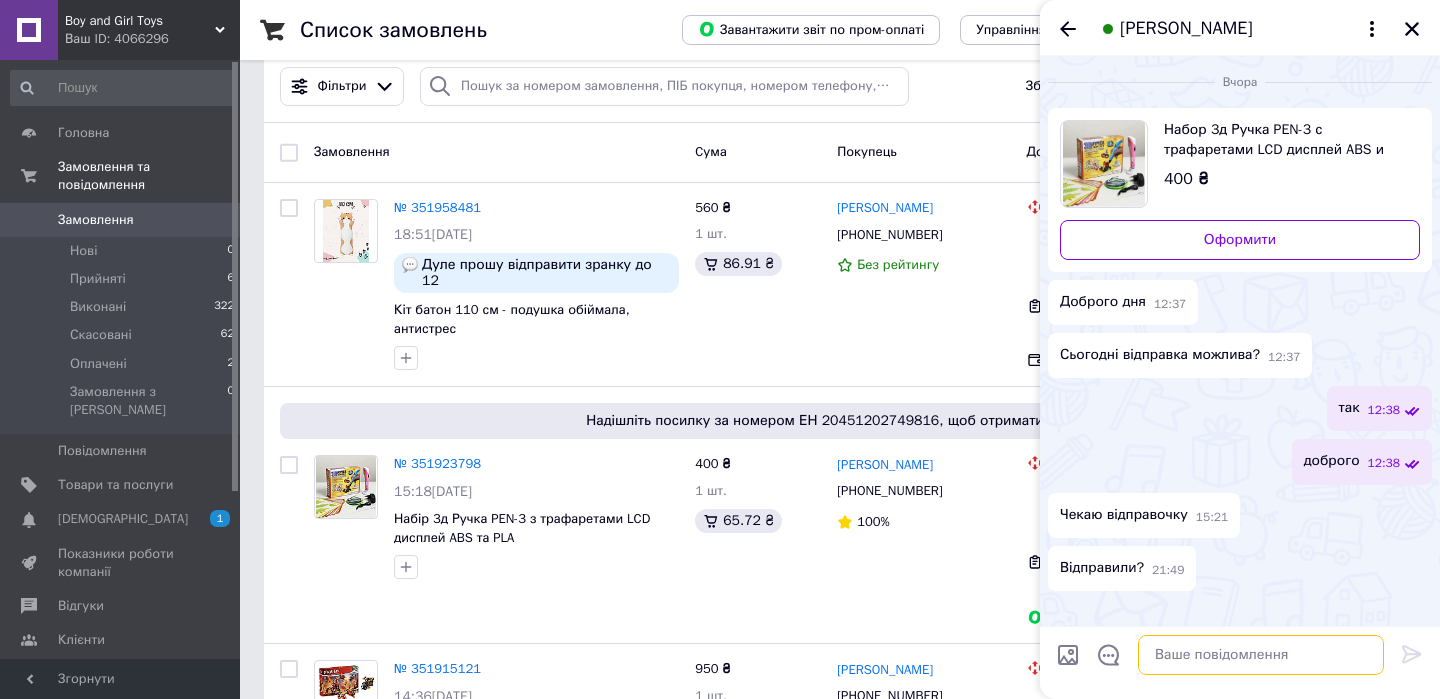click at bounding box center [1261, 655] 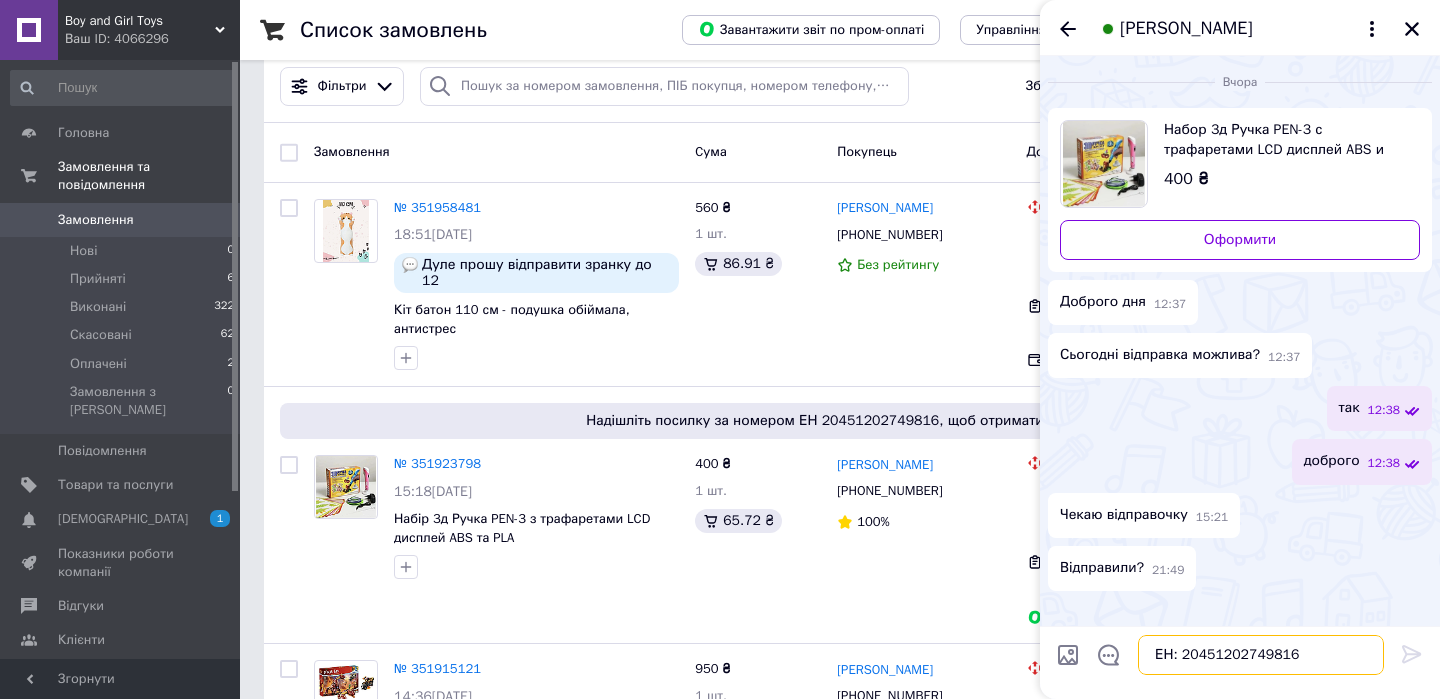 scroll, scrollTop: 11, scrollLeft: 0, axis: vertical 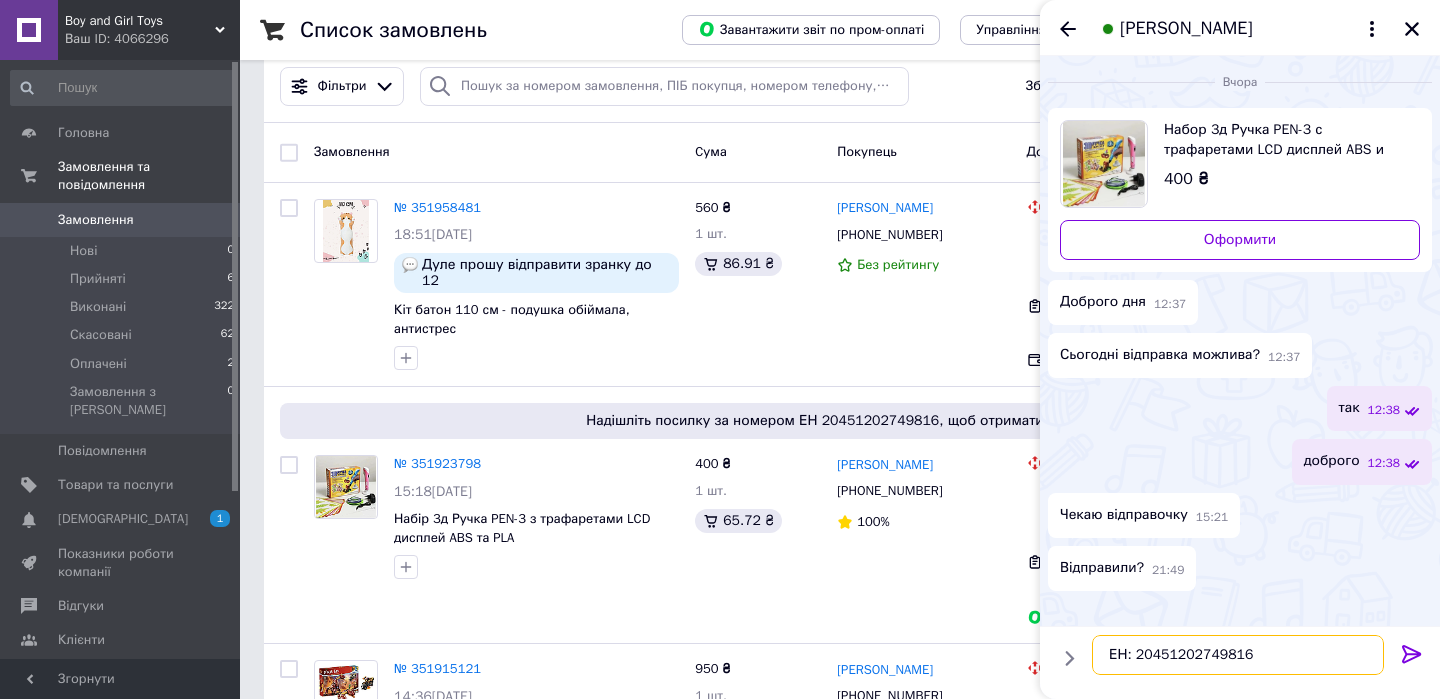 type 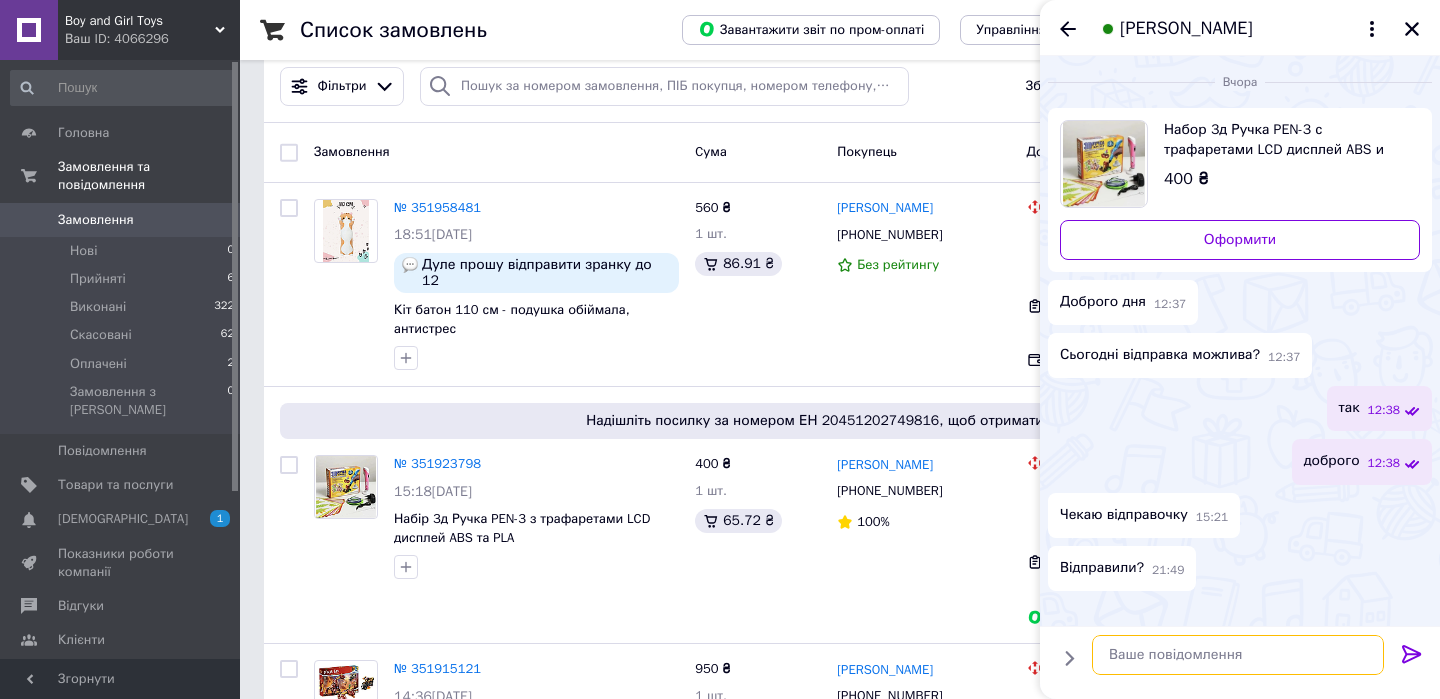 scroll, scrollTop: 0, scrollLeft: 0, axis: both 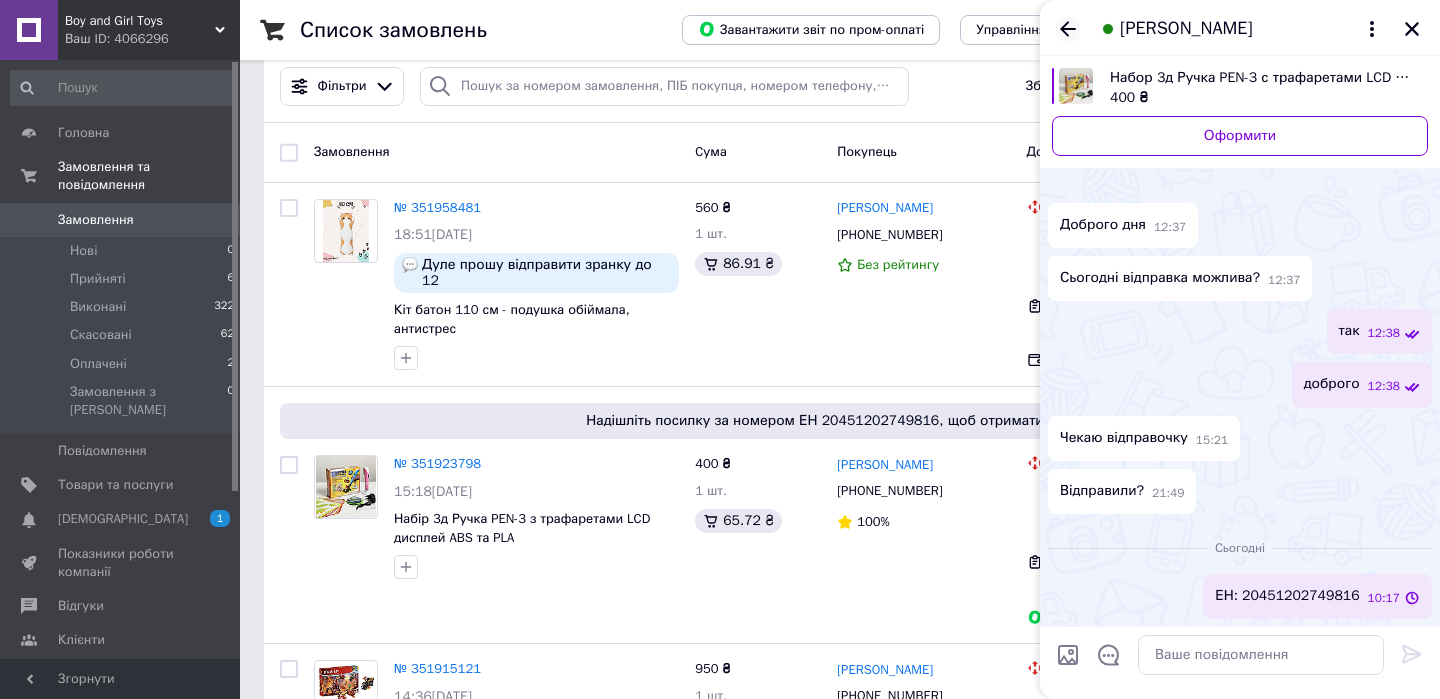 click 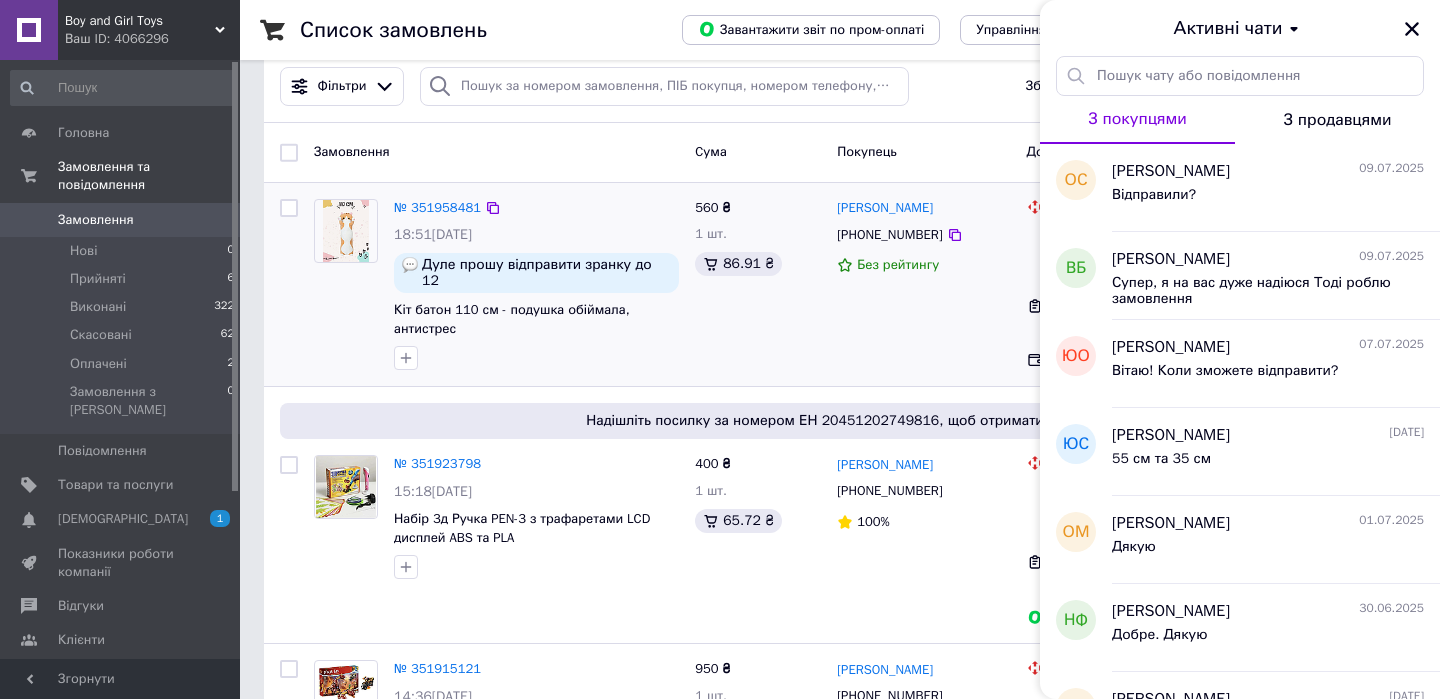 click on "[PERSON_NAME] [PHONE_NUMBER] Без рейтингу" at bounding box center [923, 285] 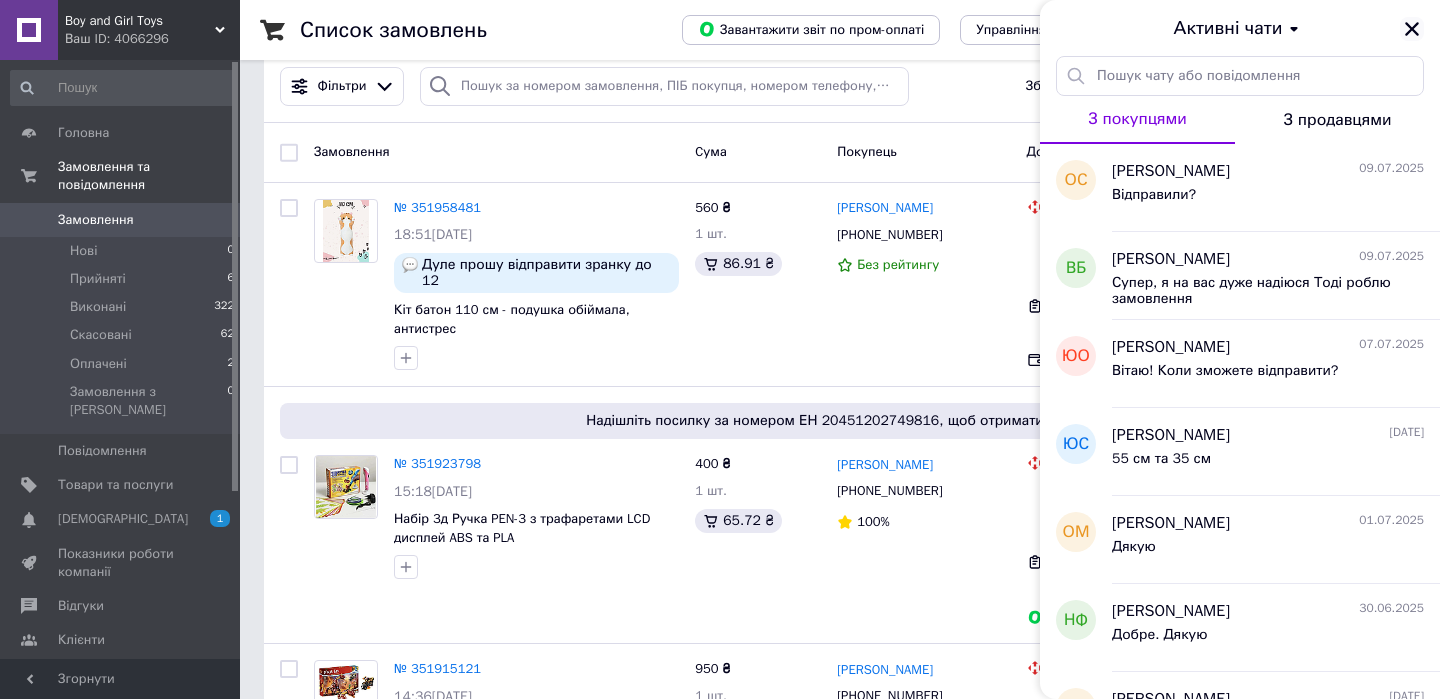 click at bounding box center (1412, 29) 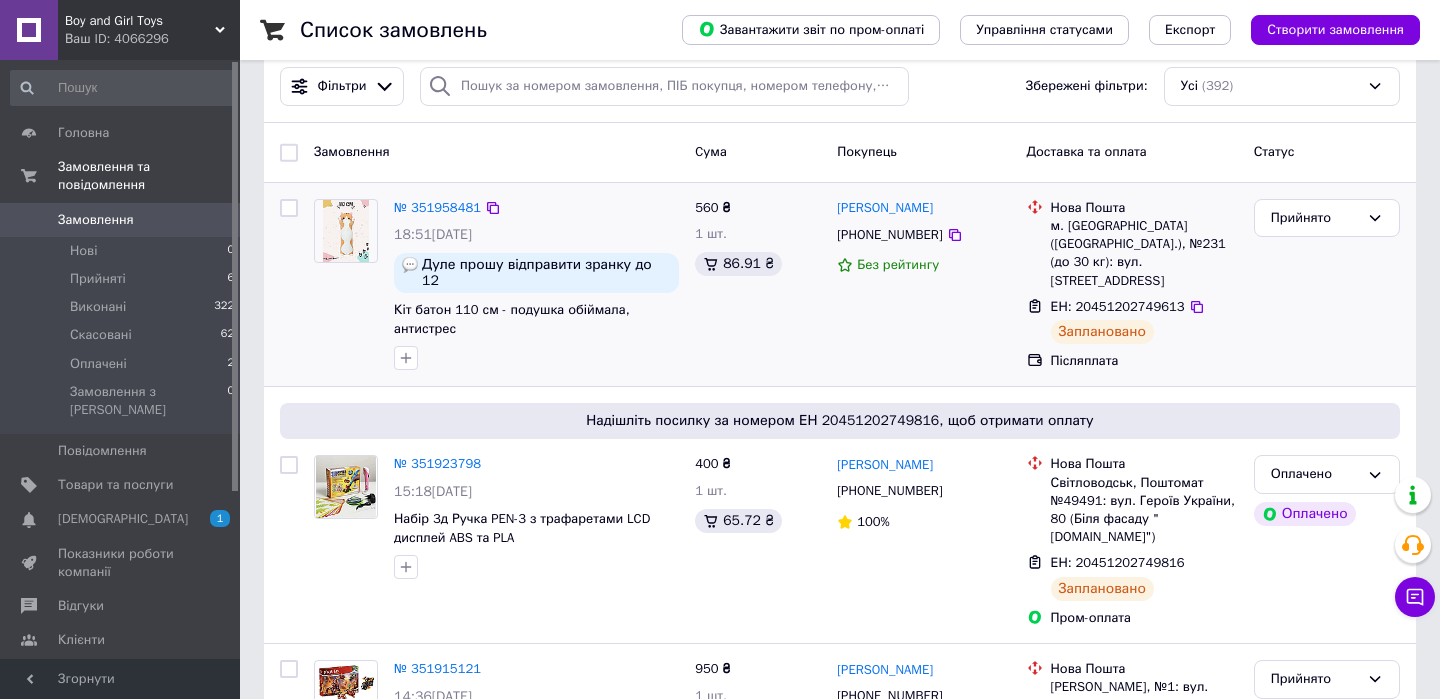 click on "ЕН: 20451202749613" at bounding box center (1118, 306) 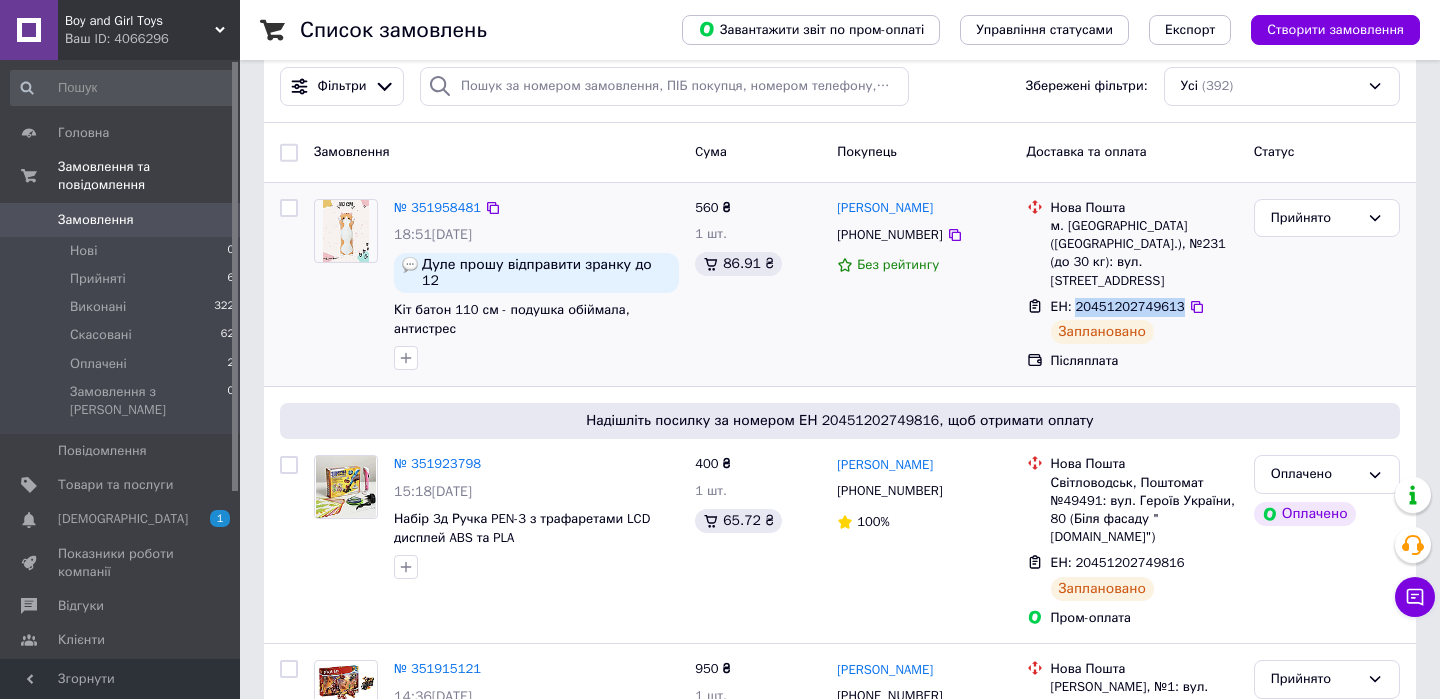 click on "ЕН: 20451202749613" at bounding box center (1118, 306) 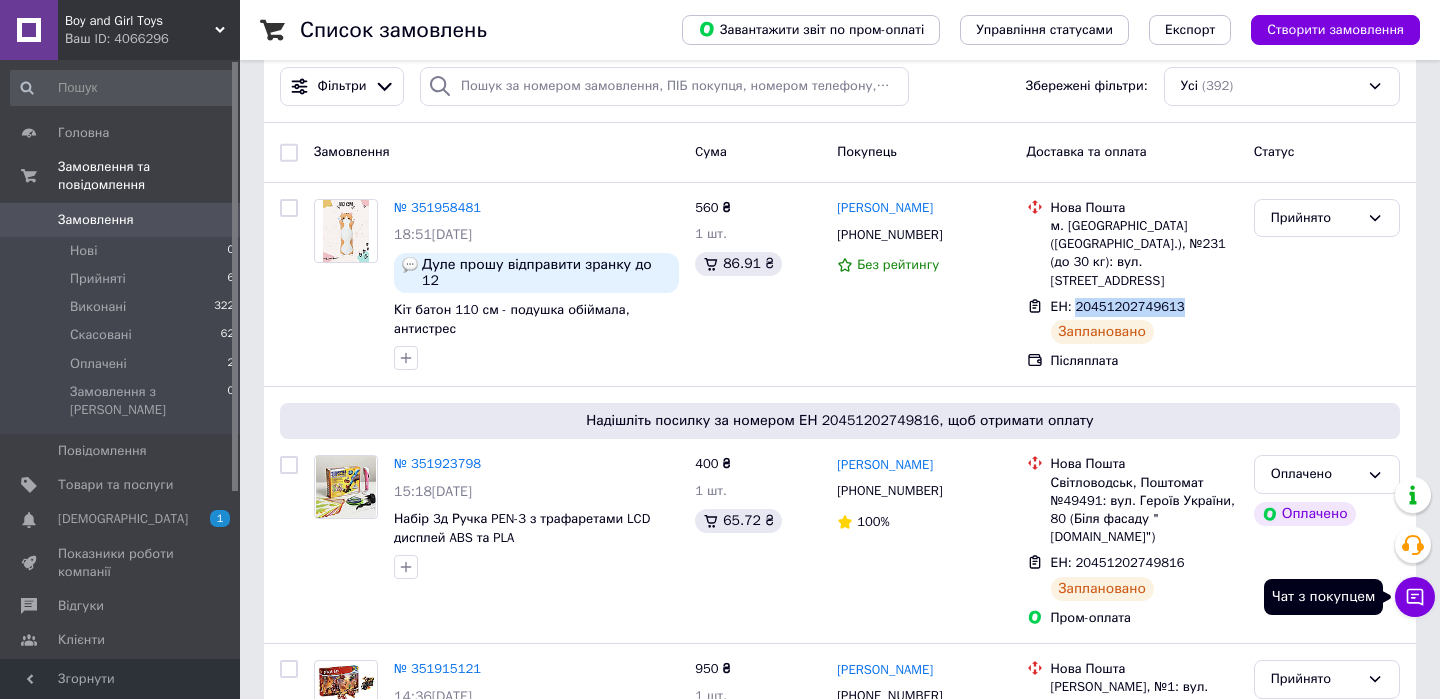 click on "Чат з покупцем" at bounding box center (1415, 597) 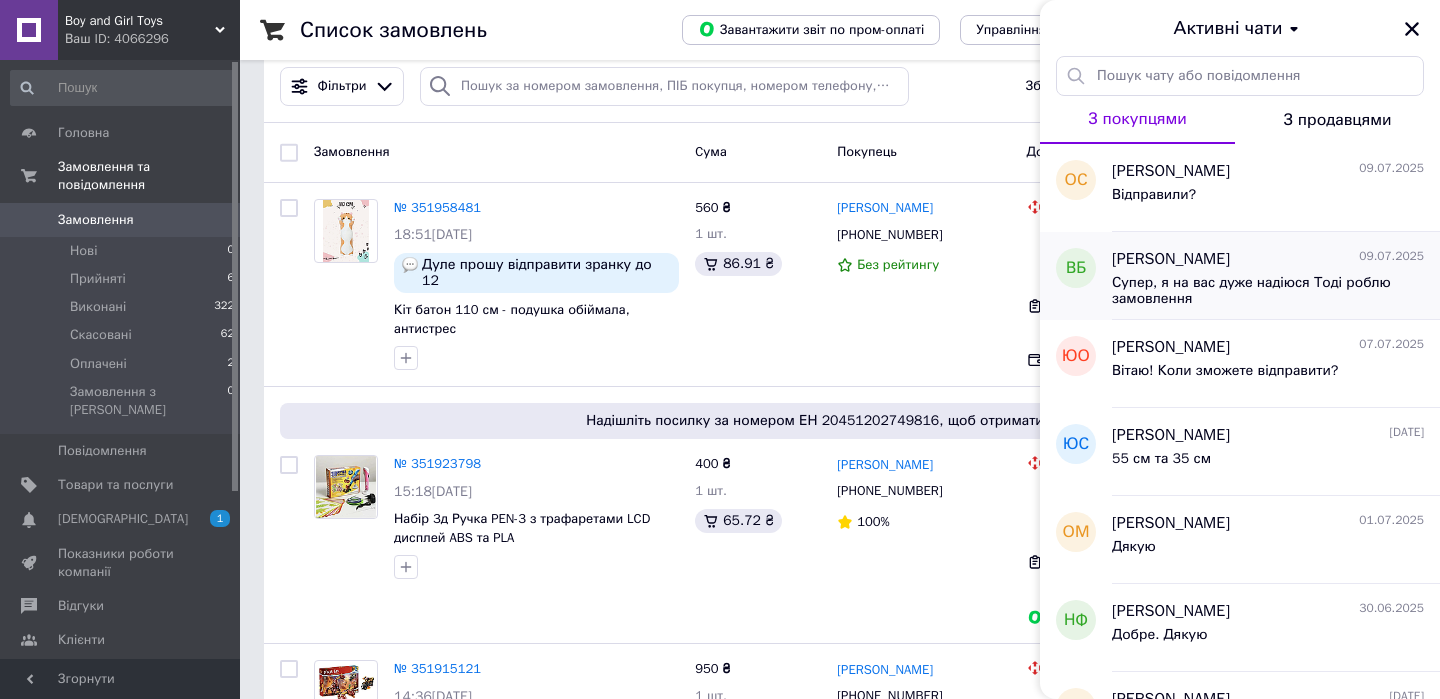 click on "[PERSON_NAME]" at bounding box center (1171, 259) 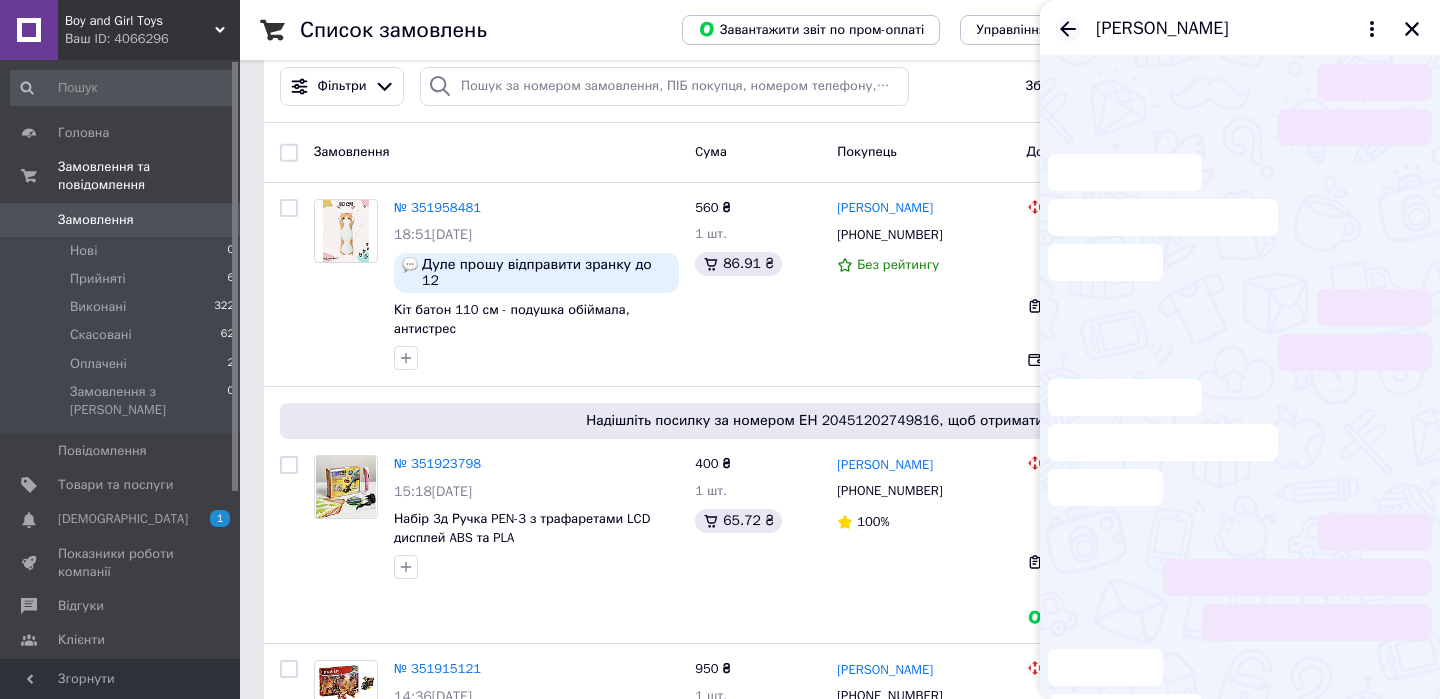 click 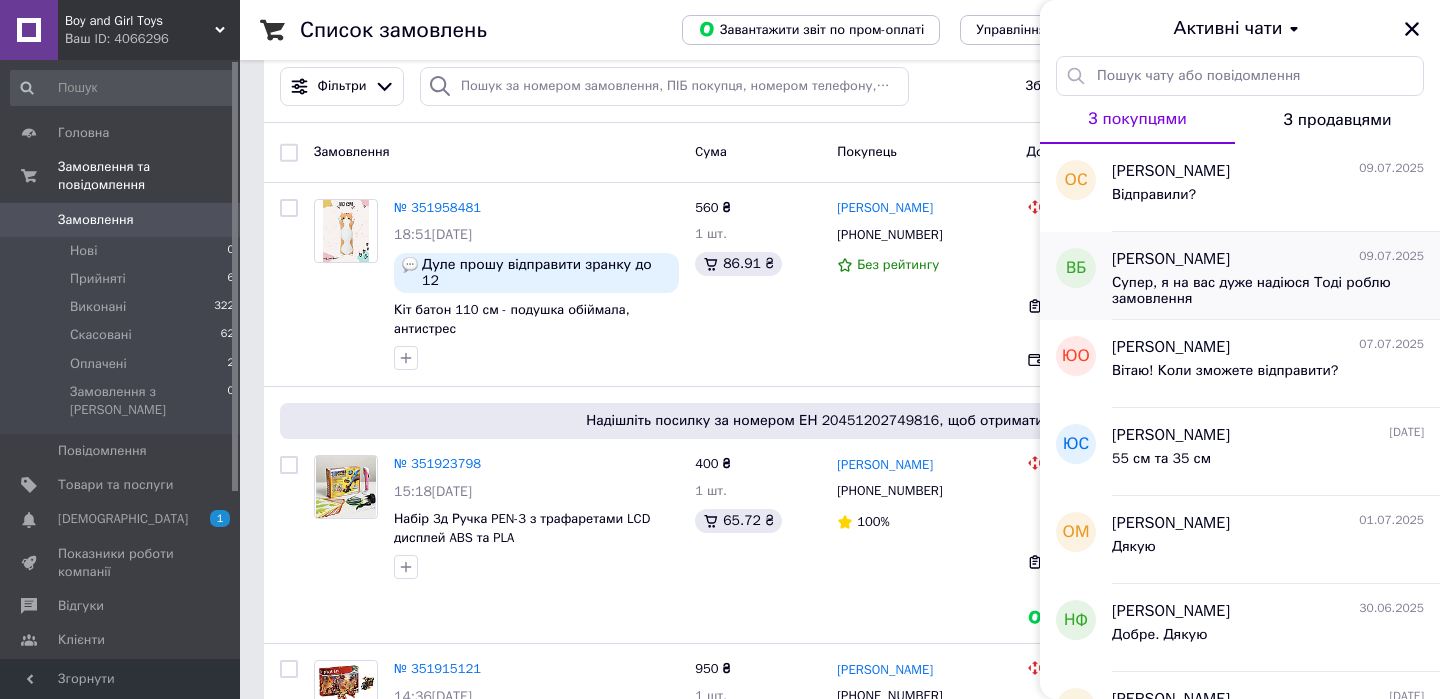 click on "Супер, я на вас дуже надіюся
Тоді роблю замовлення" at bounding box center [1254, 291] 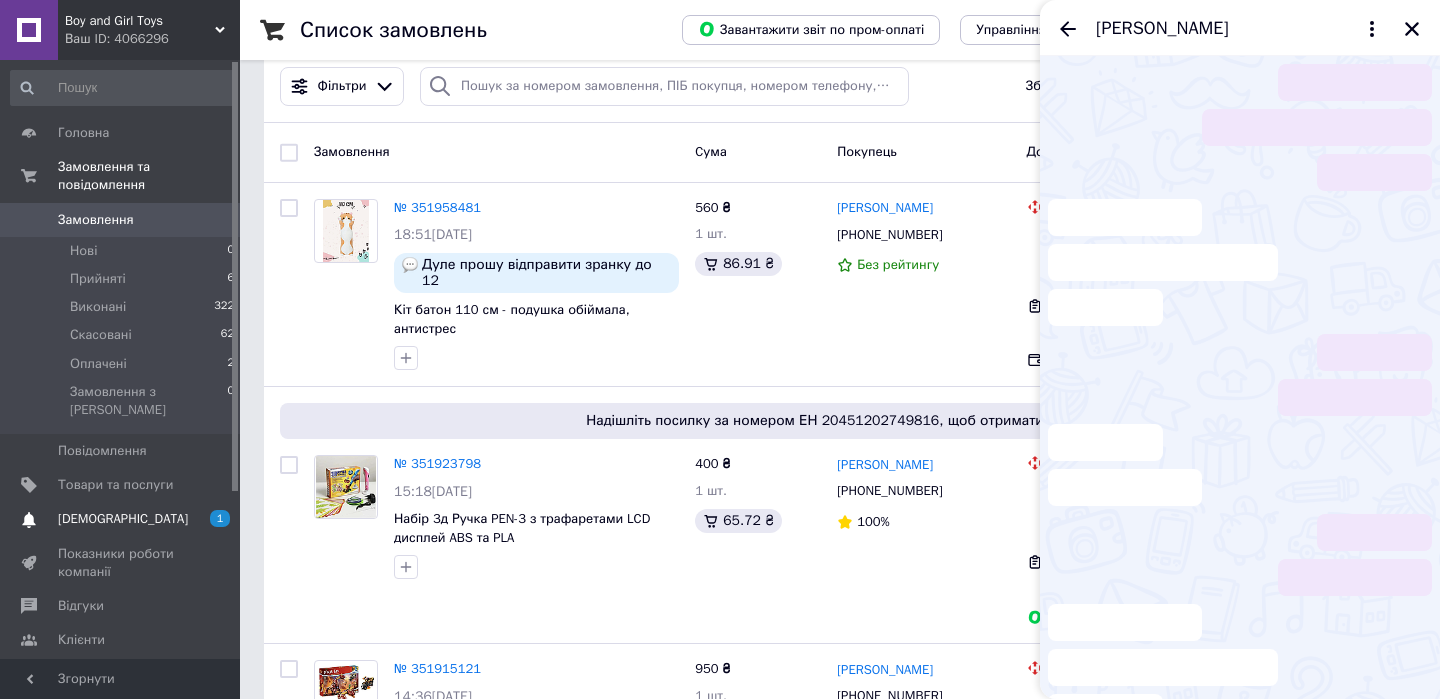 click on "[DEMOGRAPHIC_DATA]" at bounding box center [121, 519] 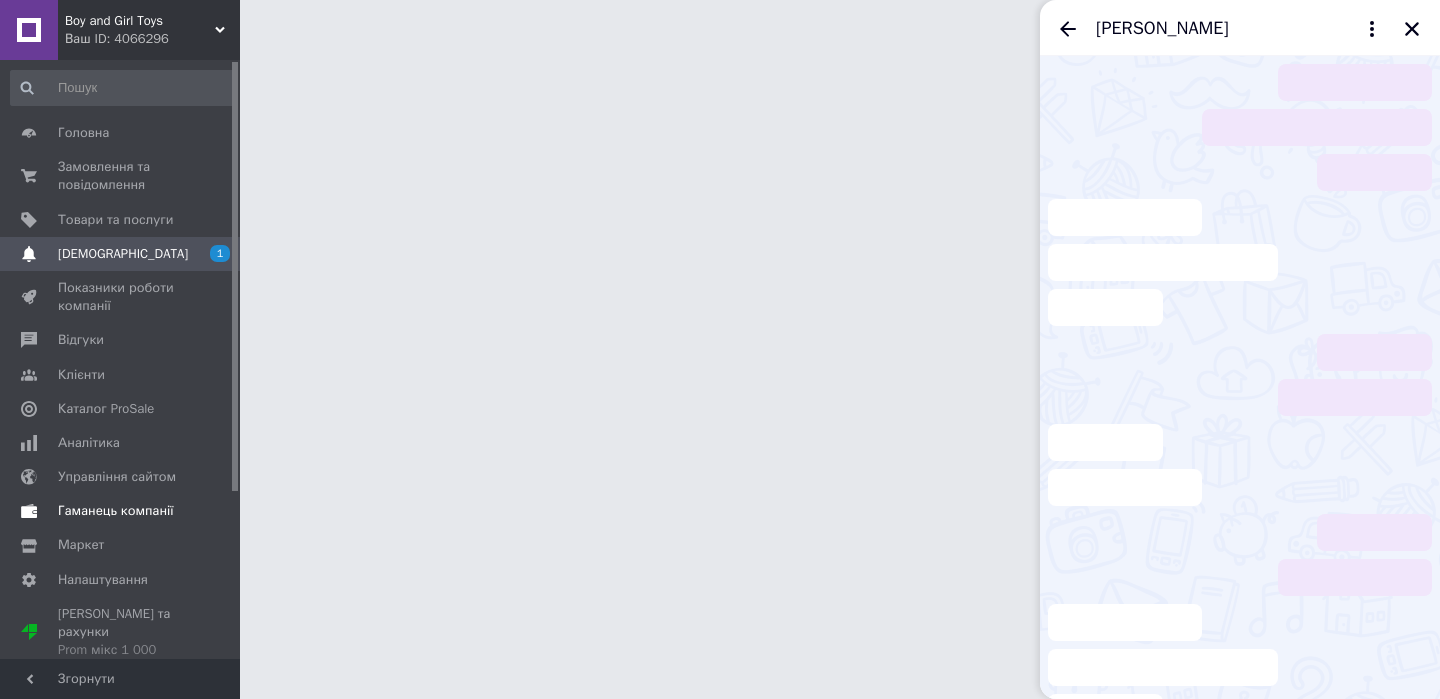 scroll, scrollTop: 0, scrollLeft: 0, axis: both 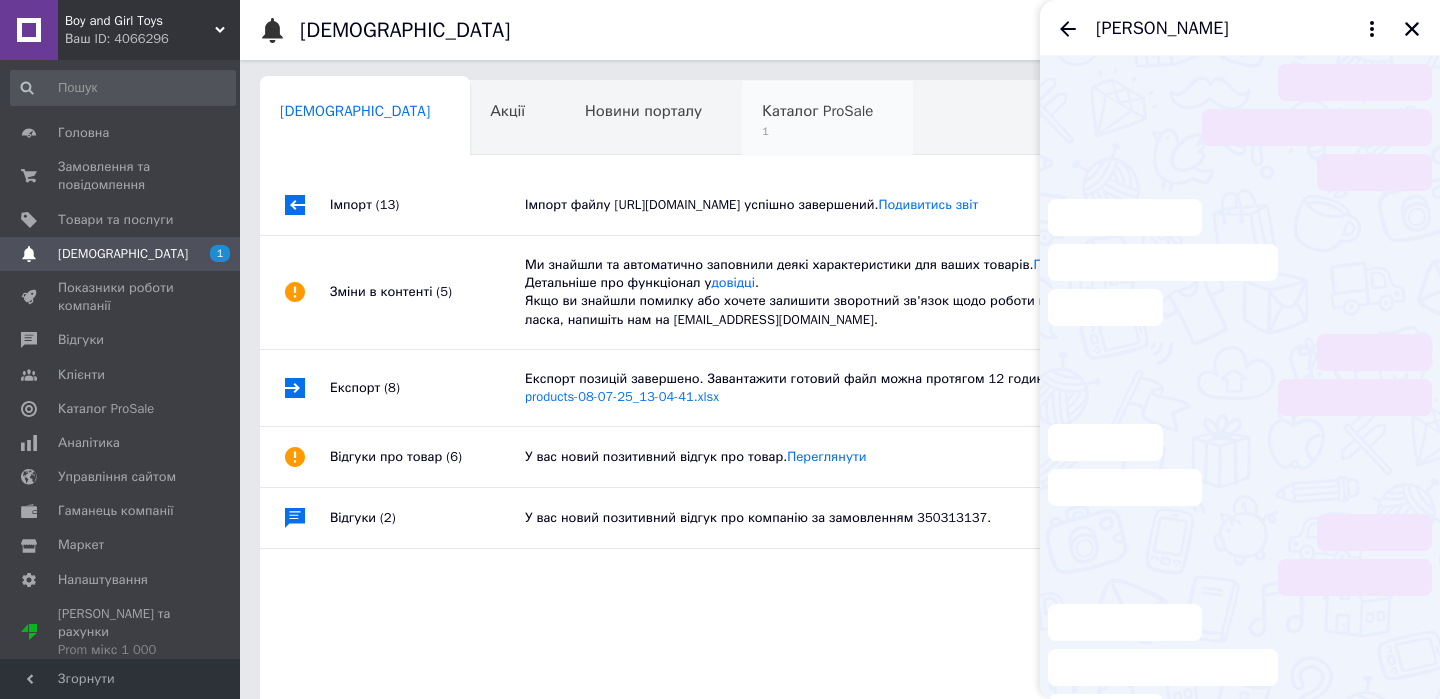 click on "Каталог ProSale 1" at bounding box center [827, 119] 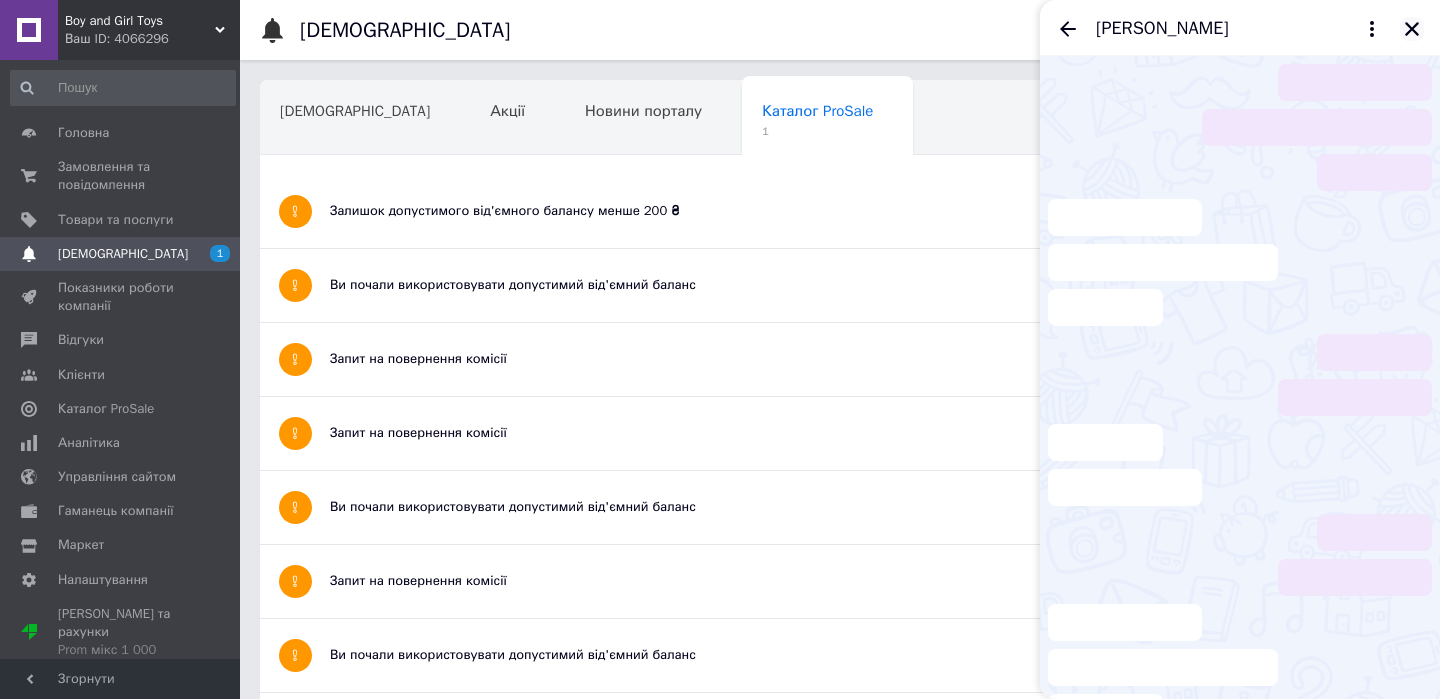 click 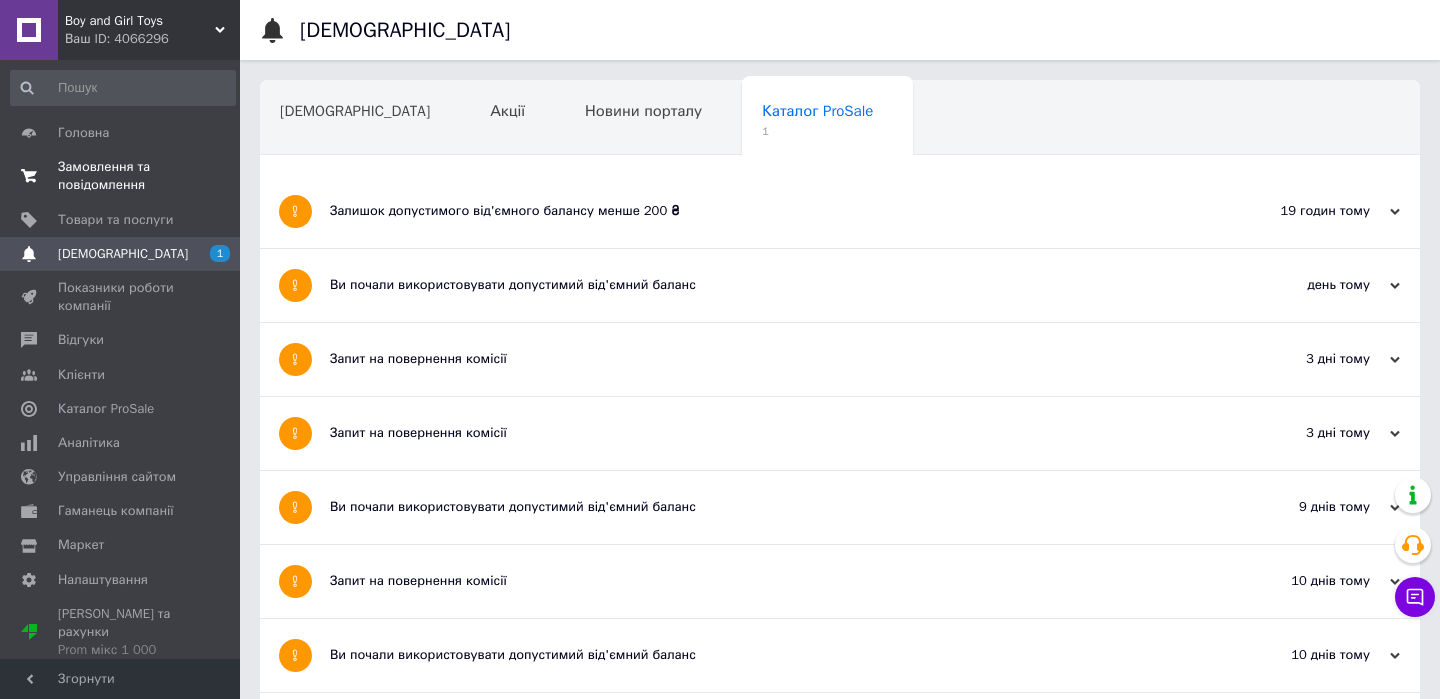 click on "Замовлення та повідомлення" at bounding box center [121, 176] 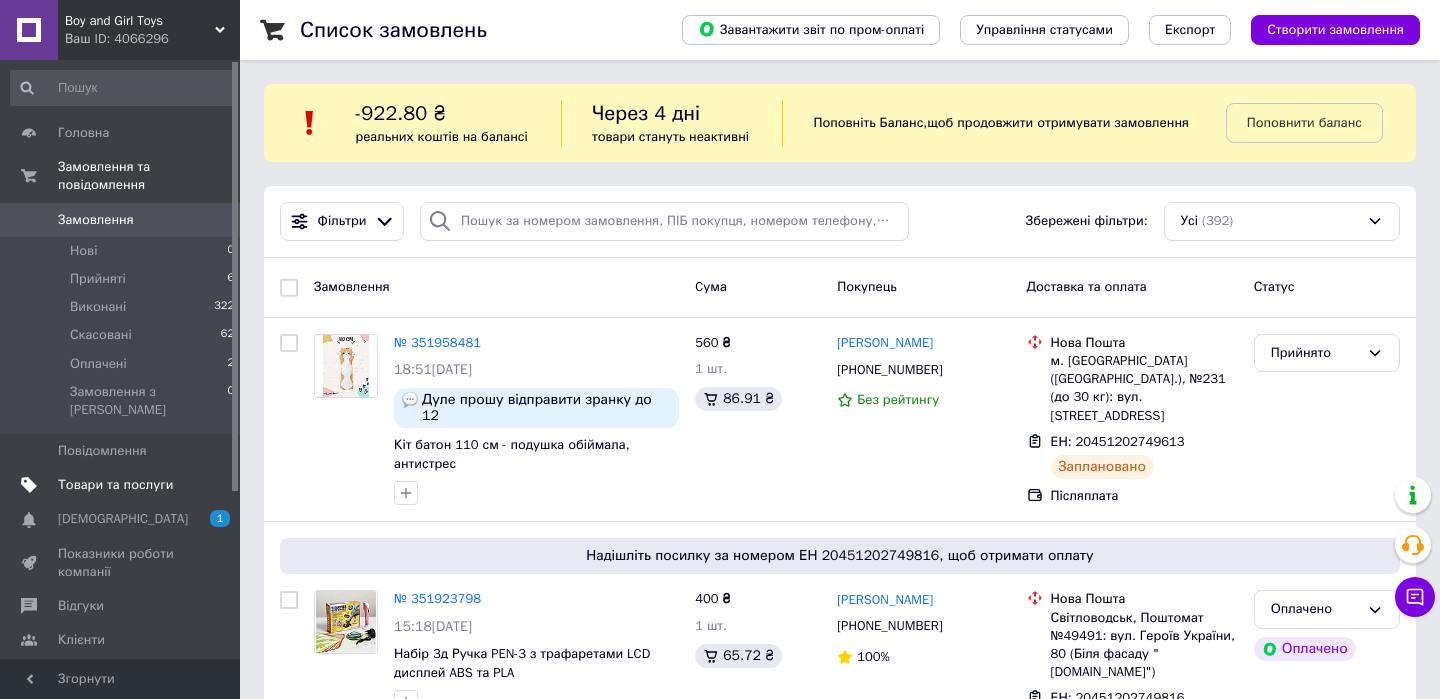 click on "Товари та послуги" at bounding box center (115, 485) 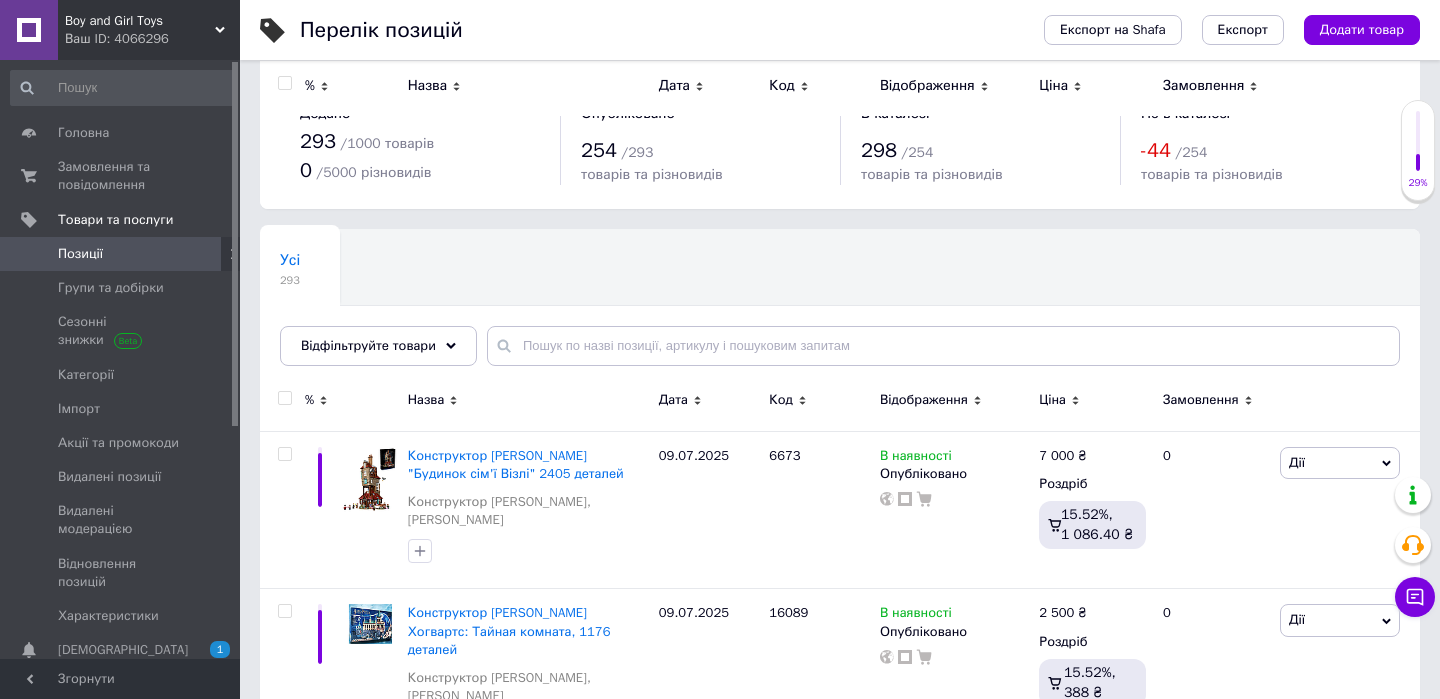 scroll, scrollTop: 0, scrollLeft: 0, axis: both 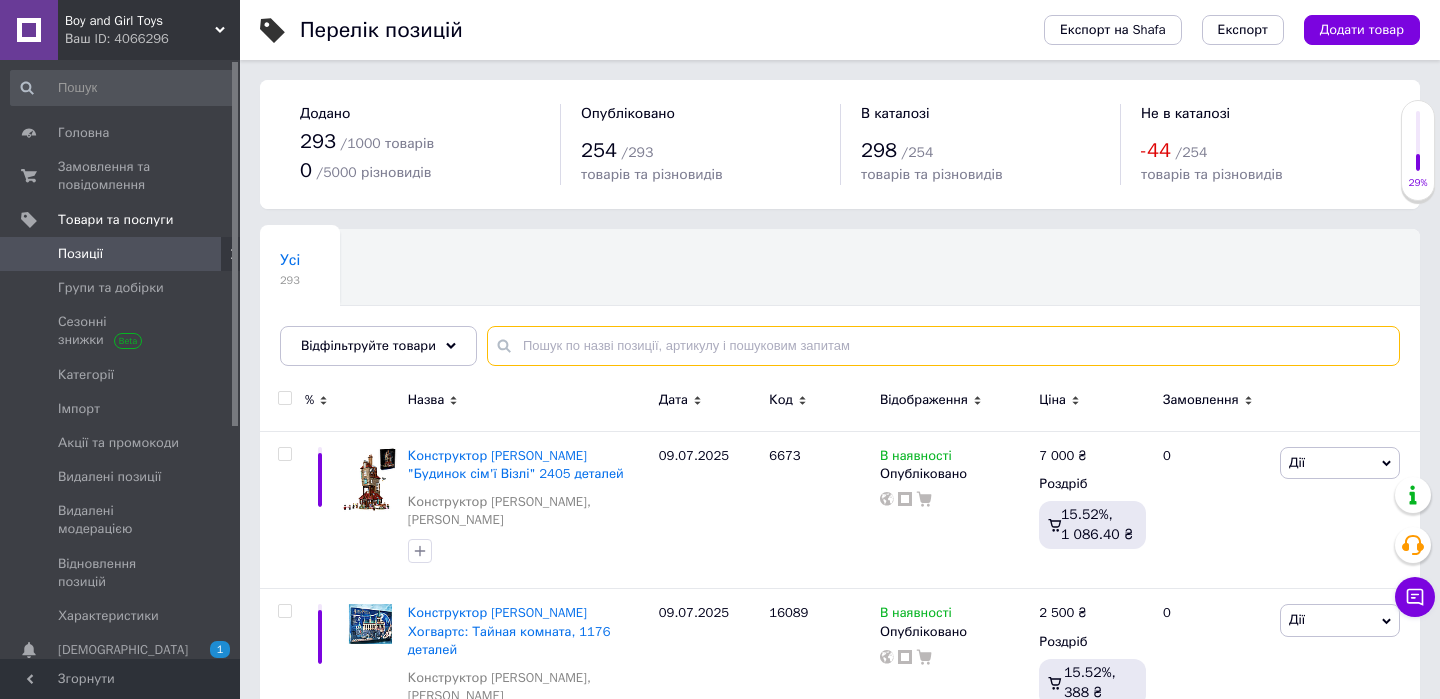 click at bounding box center [943, 346] 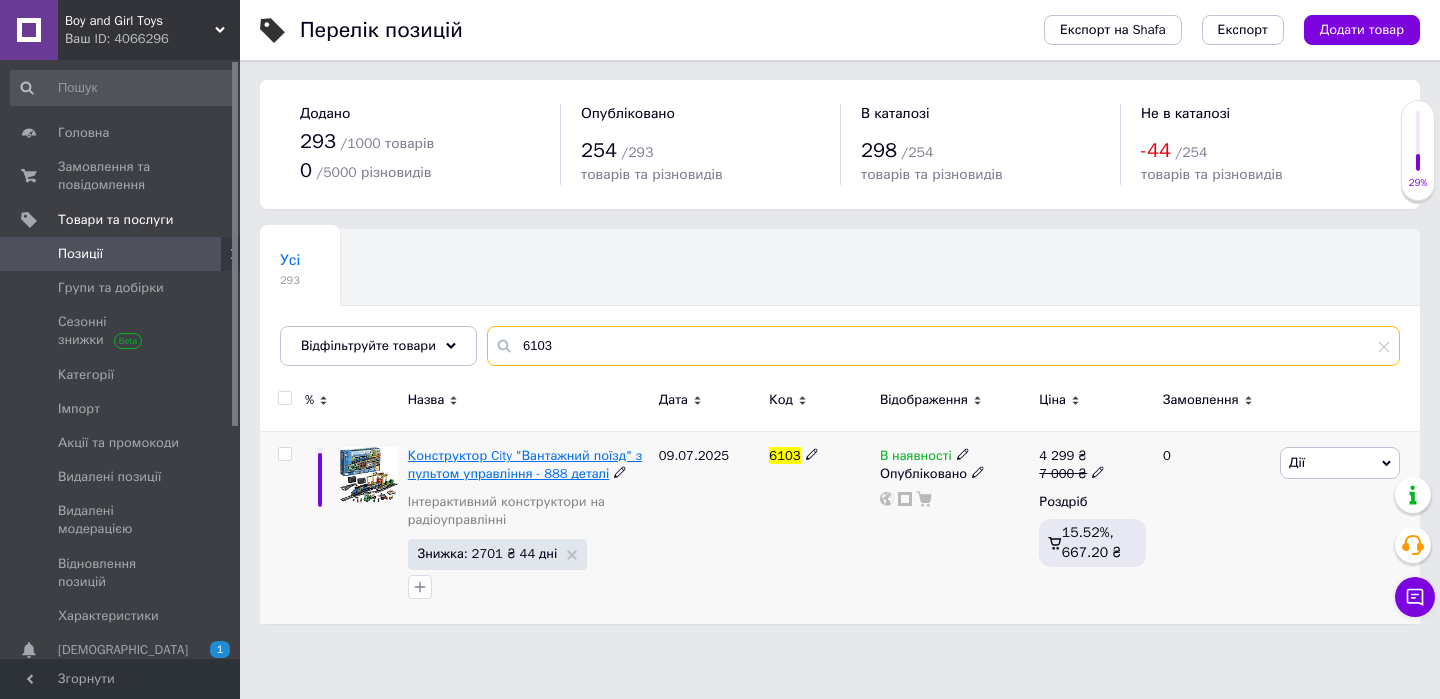 type on "6103" 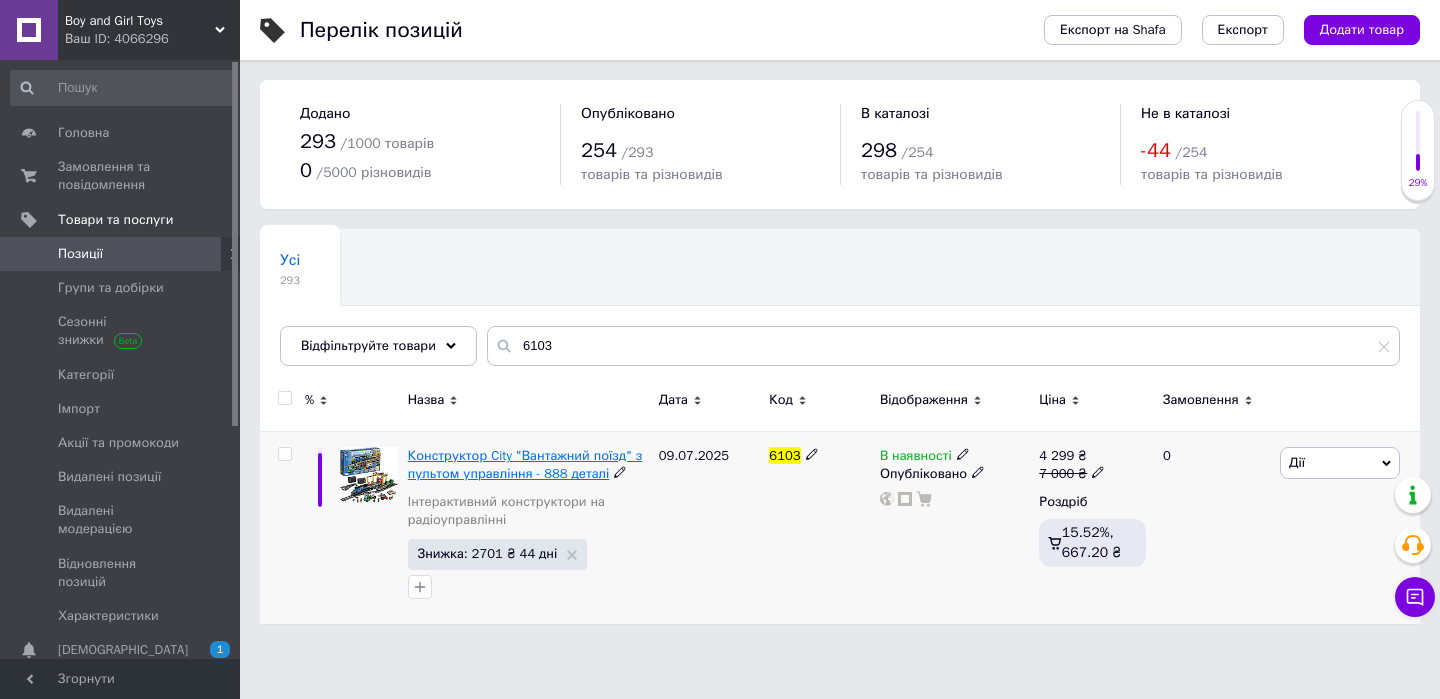 click on "Конструктор City "Вантажний поїзд" з пультом управління - 888 деталі" at bounding box center [525, 464] 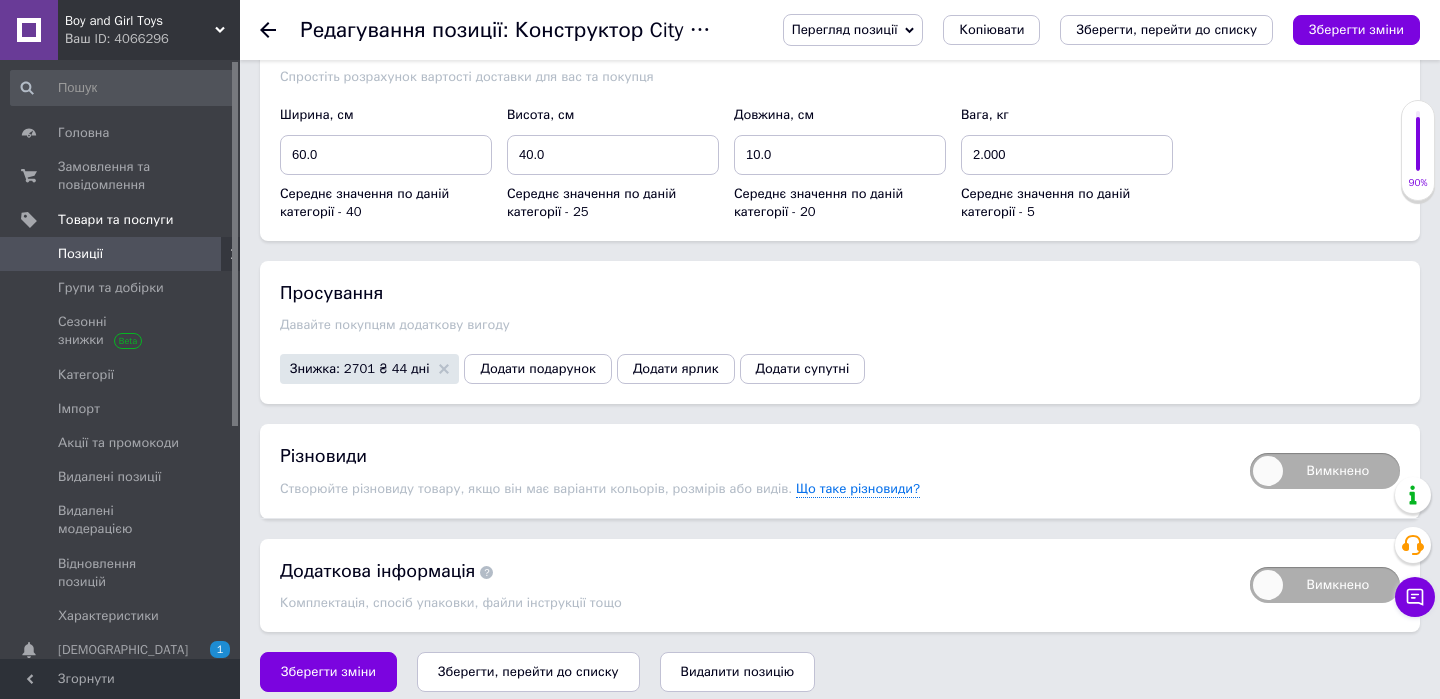 scroll, scrollTop: 2400, scrollLeft: 0, axis: vertical 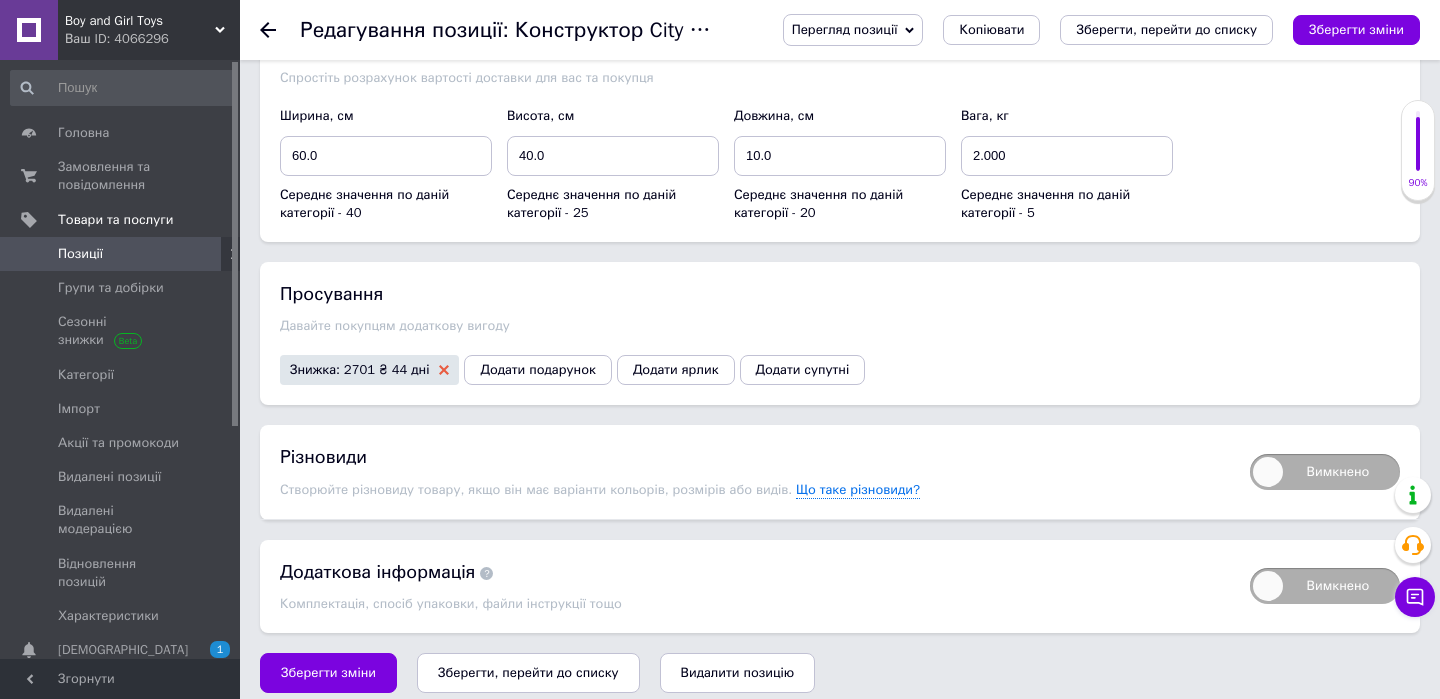 click 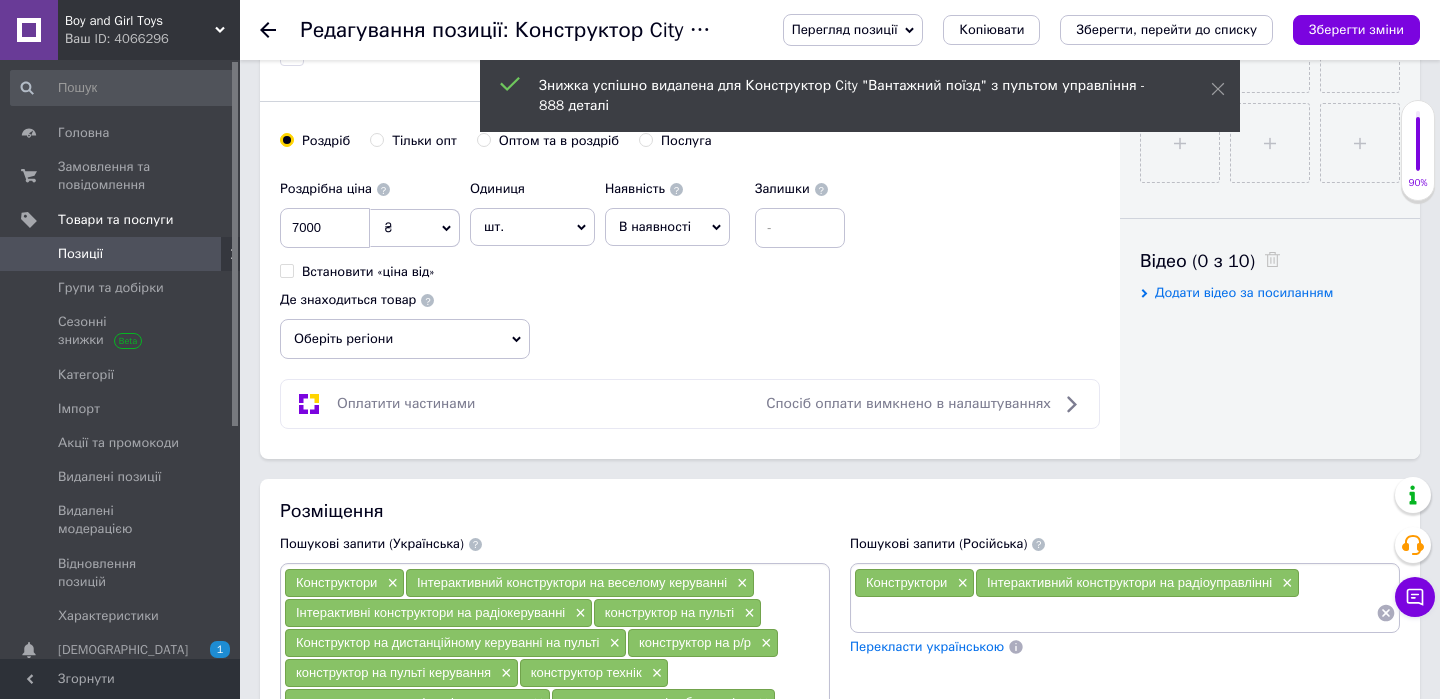 scroll, scrollTop: 889, scrollLeft: 0, axis: vertical 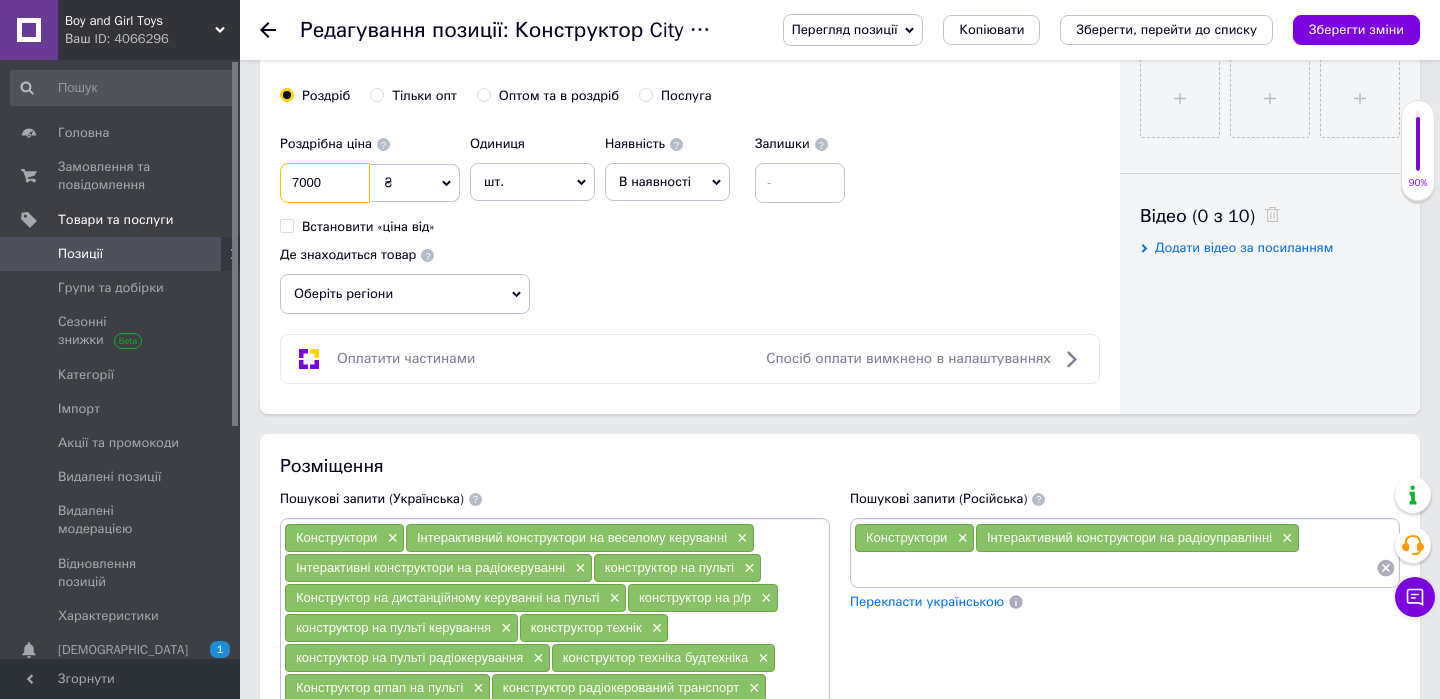 click on "7000" at bounding box center (325, 183) 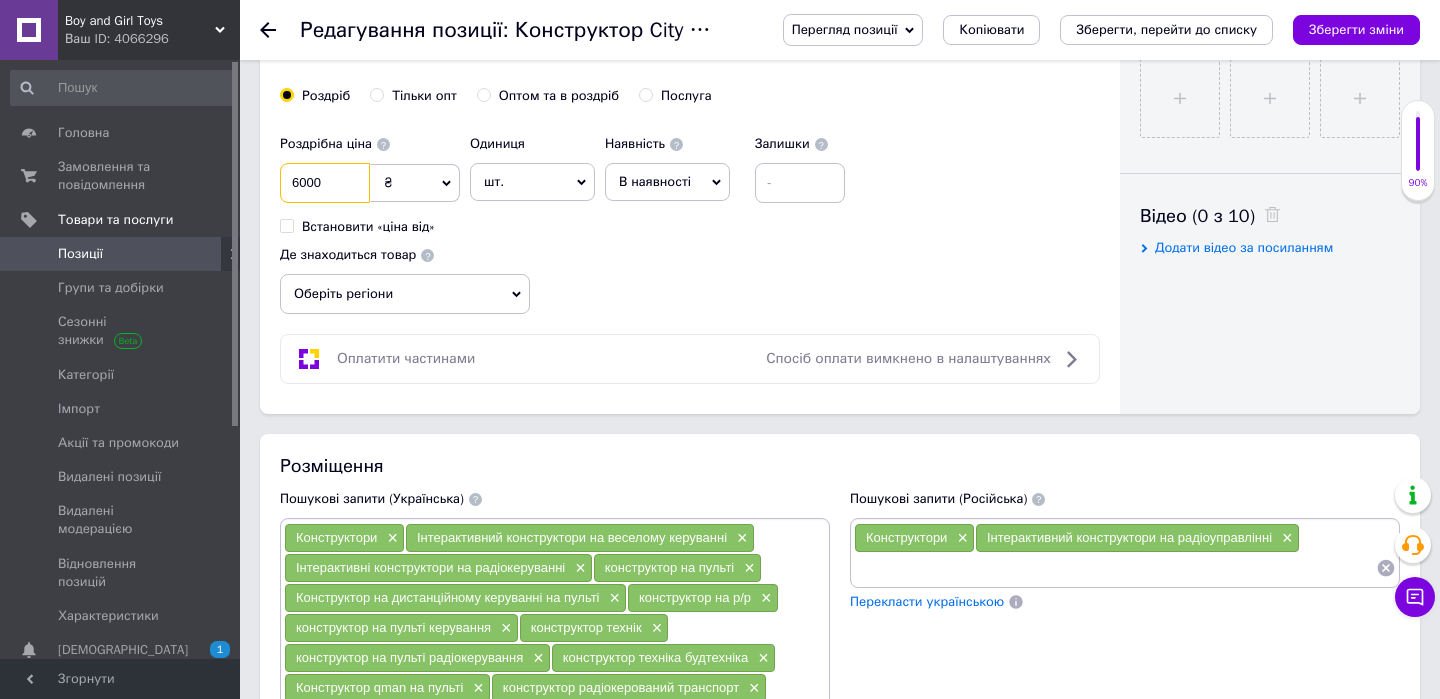 type on "6000" 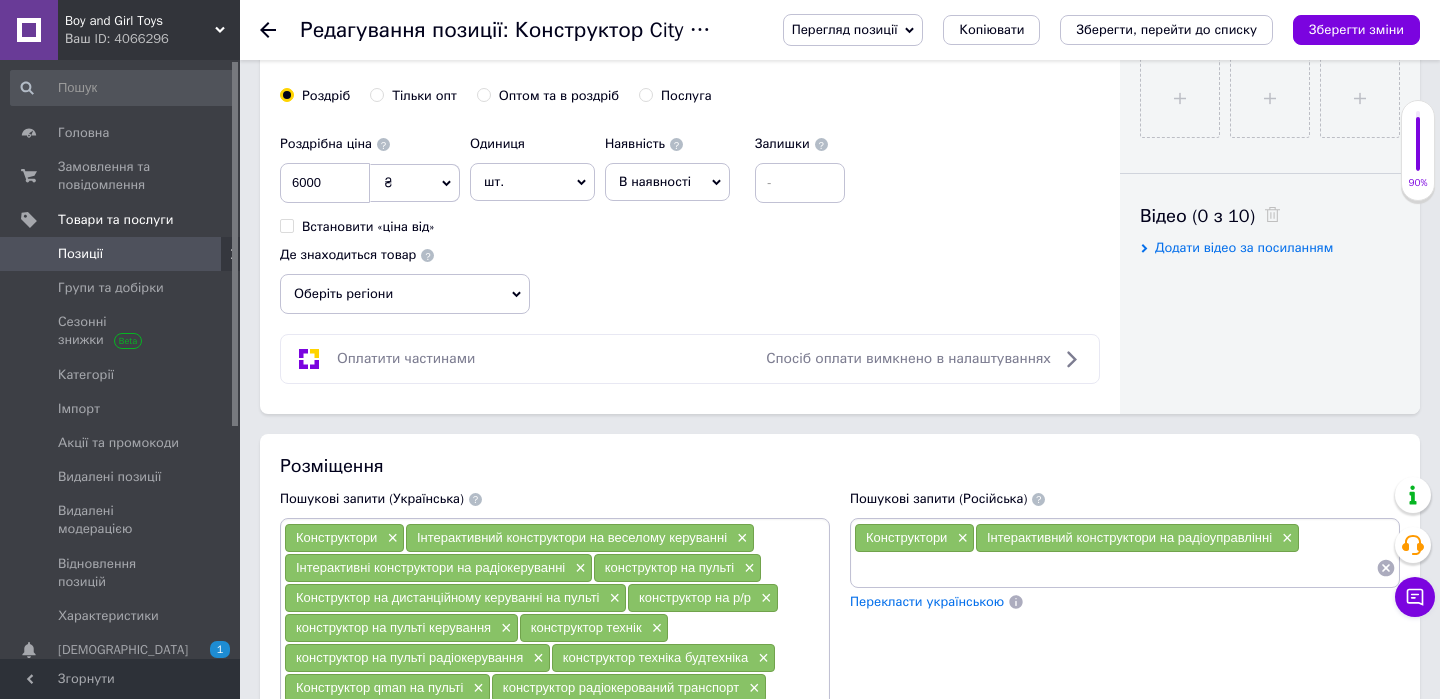 click on "Роздрібна ціна 6000 ₴ $ EUR CHF GBP ¥ PLN ₸ MDL HUF KGS CNY TRY KRW lei Встановити «ціна від» Одиниця шт. Популярне комплект упаковка кв.м пара м кг пог.м послуга т а автоцистерна ампула б балон банка блістер бобіна бочка [PERSON_NAME] бухта в ват виїзд відро г г га година гр/кв.м гігакалорія д дав два місяці день доба доза є єврокуб з зміна к кВт каністра карат кв.дм кв.м кв.см кв.фут квартал кг кг/кв.м км колесо комплект коробка куб.дм куб.м л л лист м м мВт мл мм моток місяць мішок н набір номер о об'єкт од. п палетомісце пара партія пач пог.м послуга посівна одиниця птахомісце півроку пігулка" at bounding box center (690, 220) 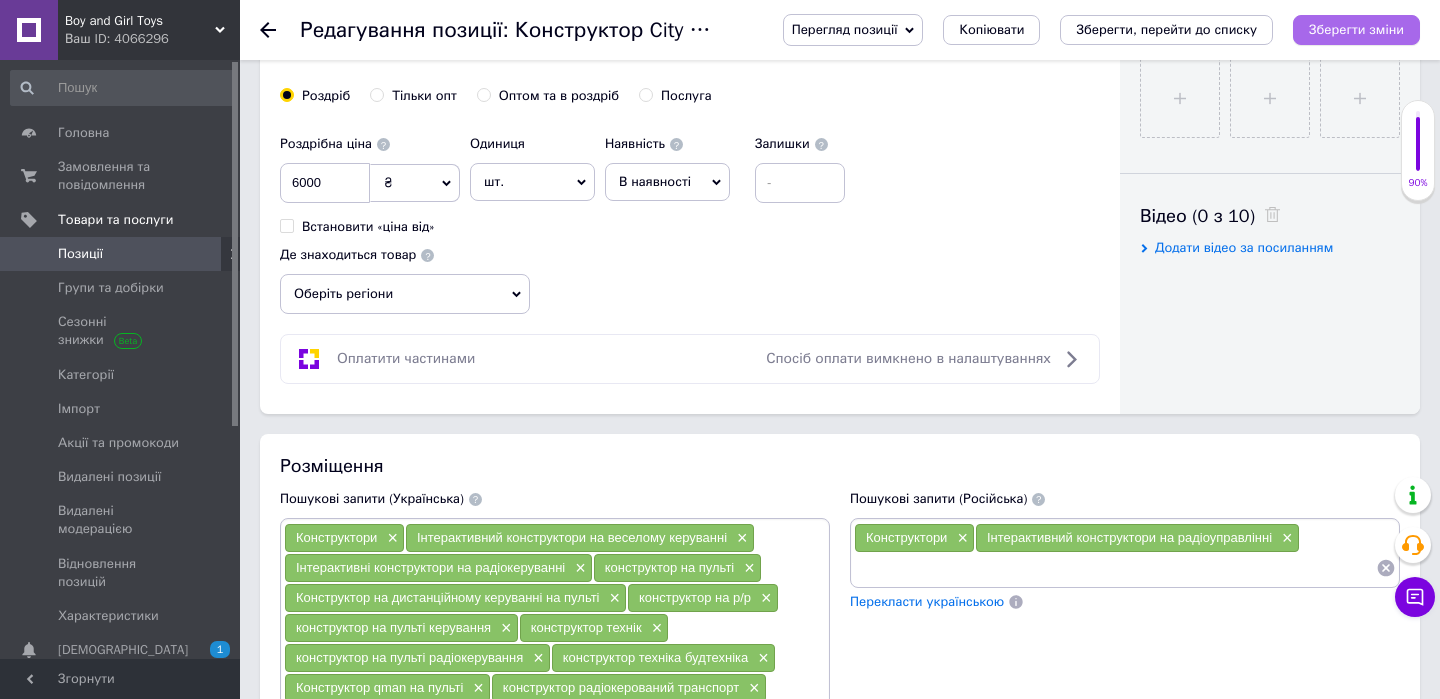 click on "Зберегти зміни" at bounding box center (1356, 30) 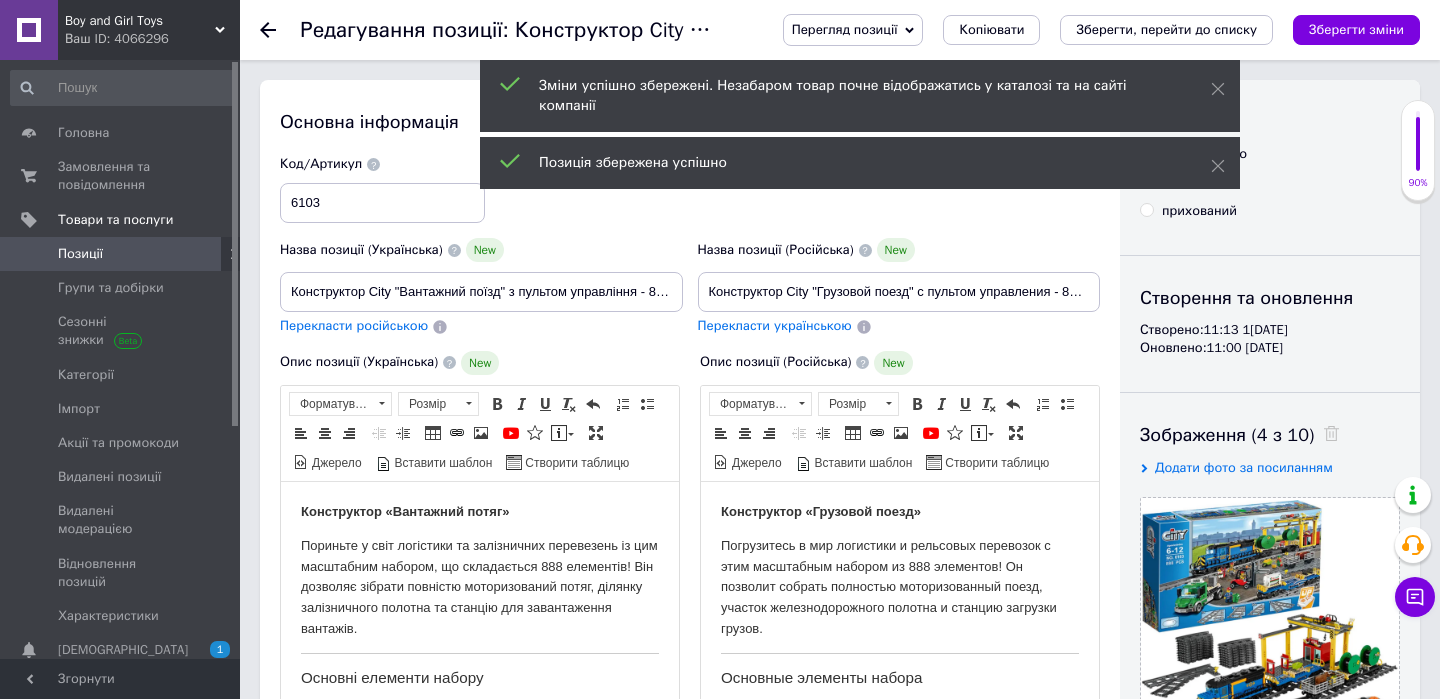 scroll, scrollTop: 0, scrollLeft: 0, axis: both 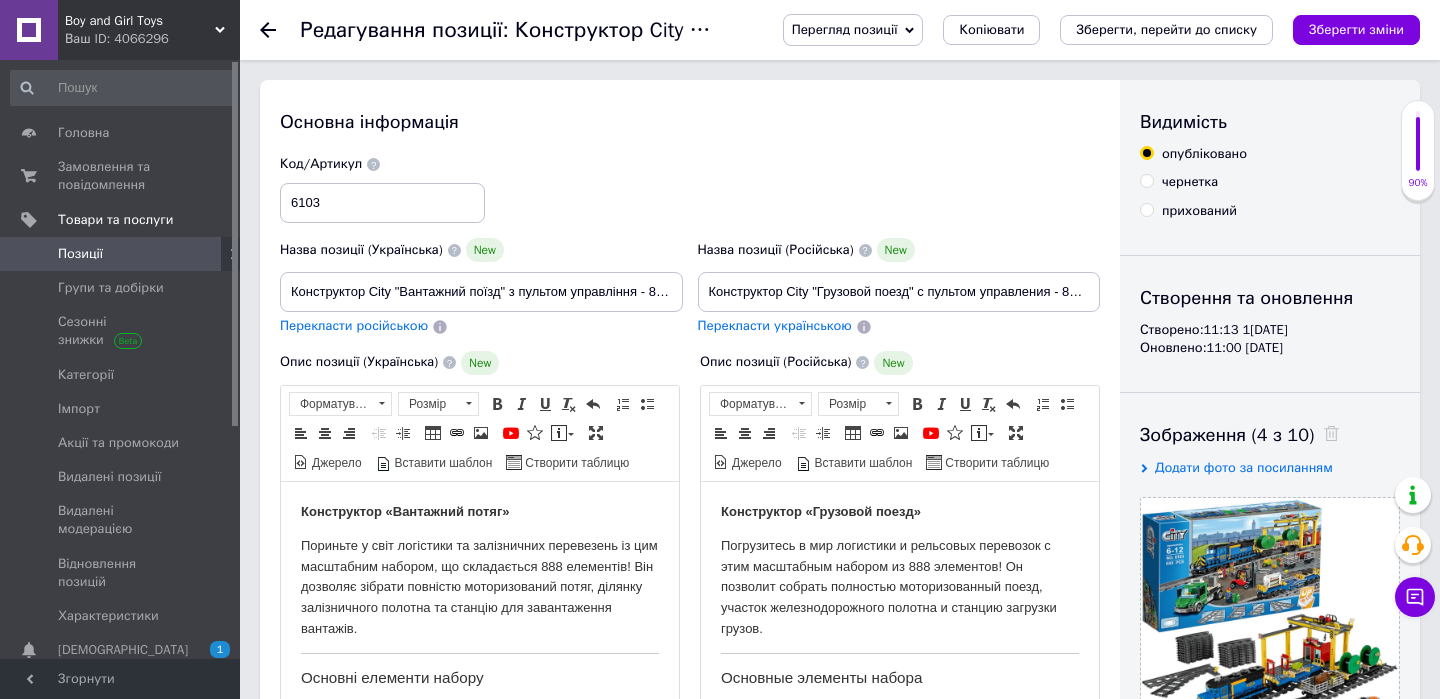 click on "Позиції" at bounding box center [121, 254] 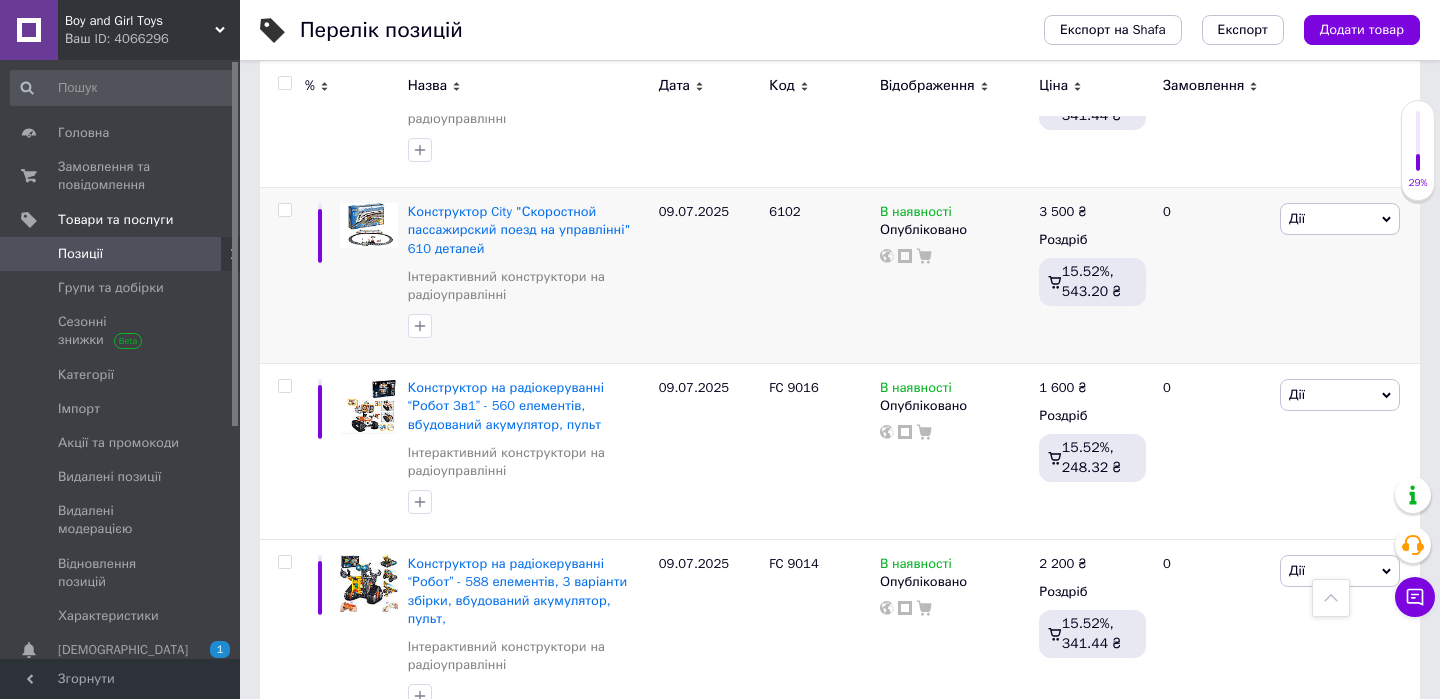 scroll, scrollTop: 796, scrollLeft: 0, axis: vertical 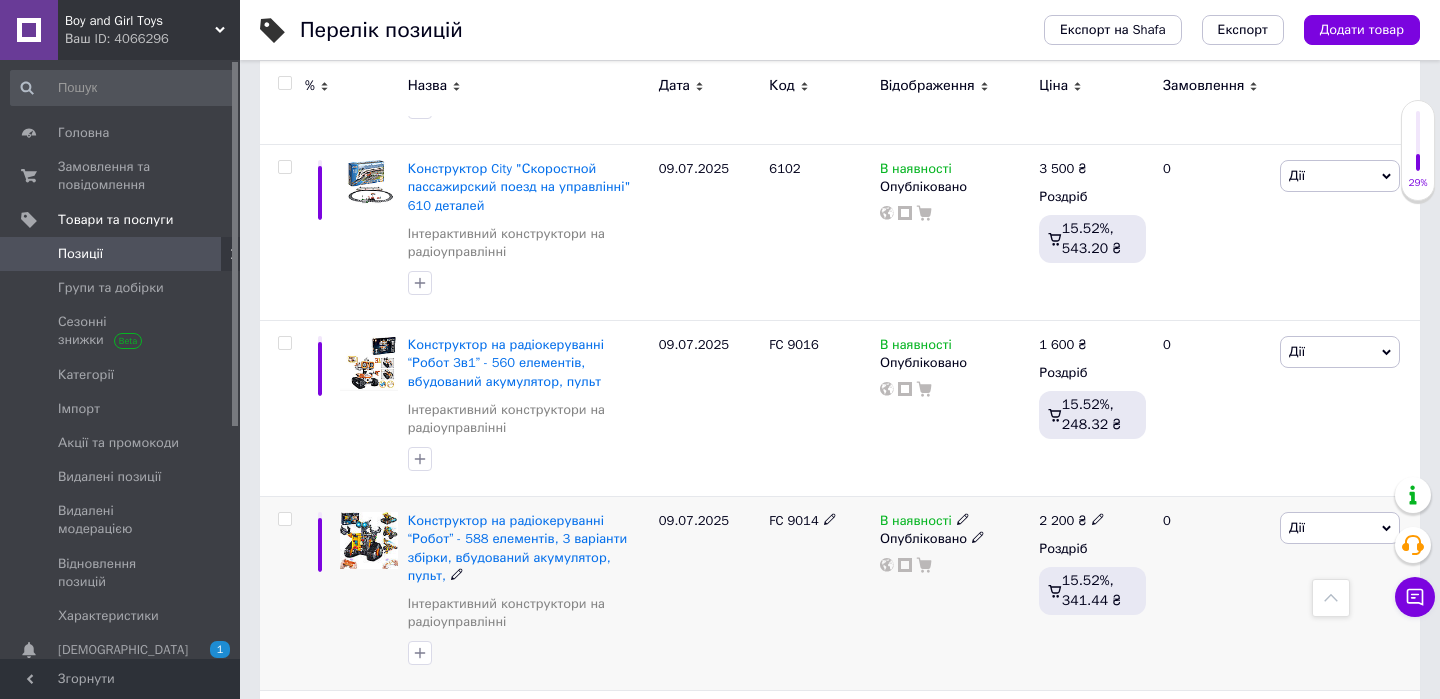 click 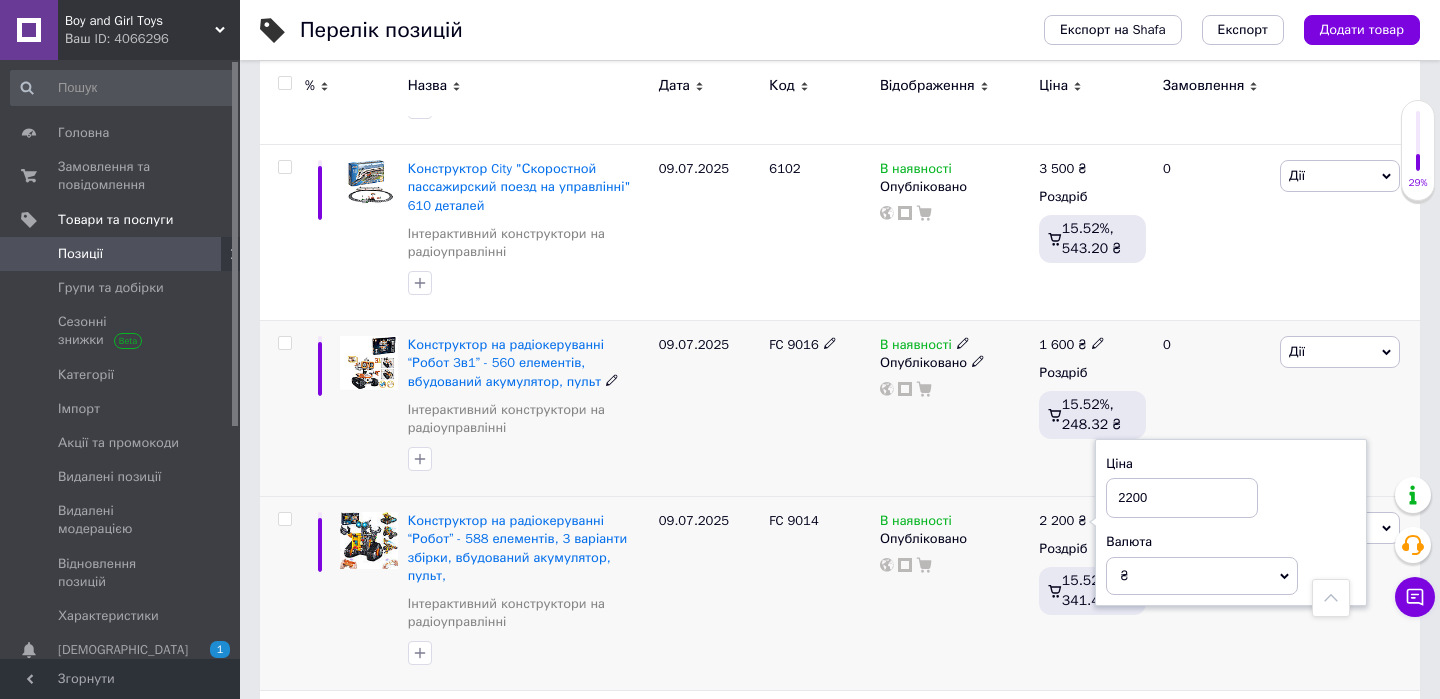click on "FC 9016" at bounding box center (819, 409) 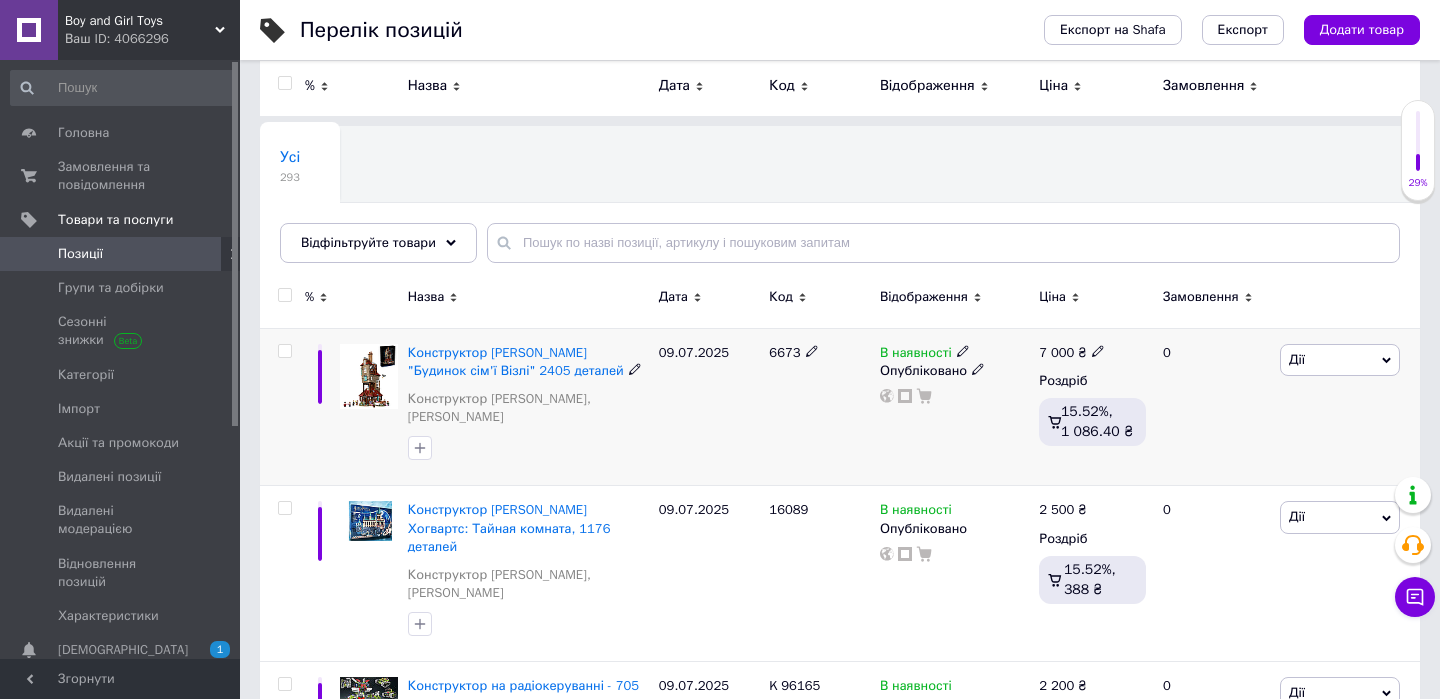 scroll, scrollTop: 102, scrollLeft: 0, axis: vertical 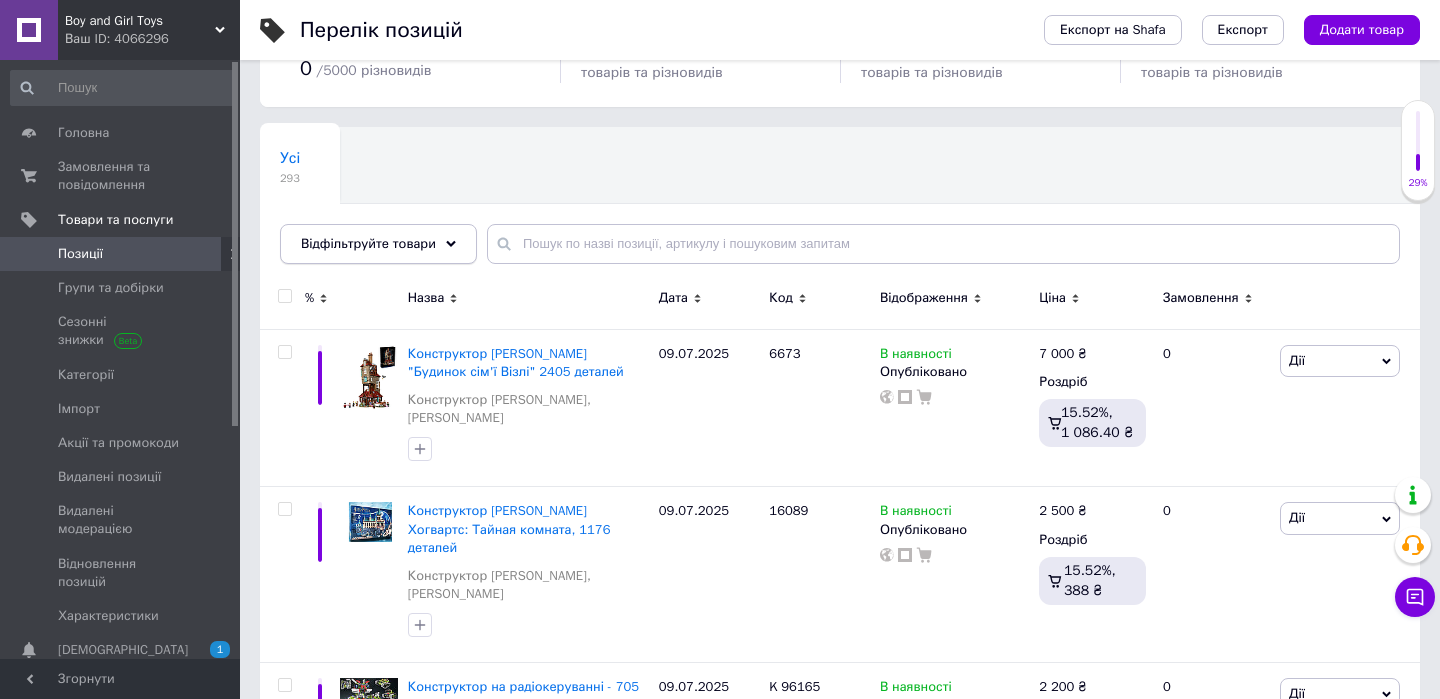 click on "Відфільтруйте товари" at bounding box center (368, 243) 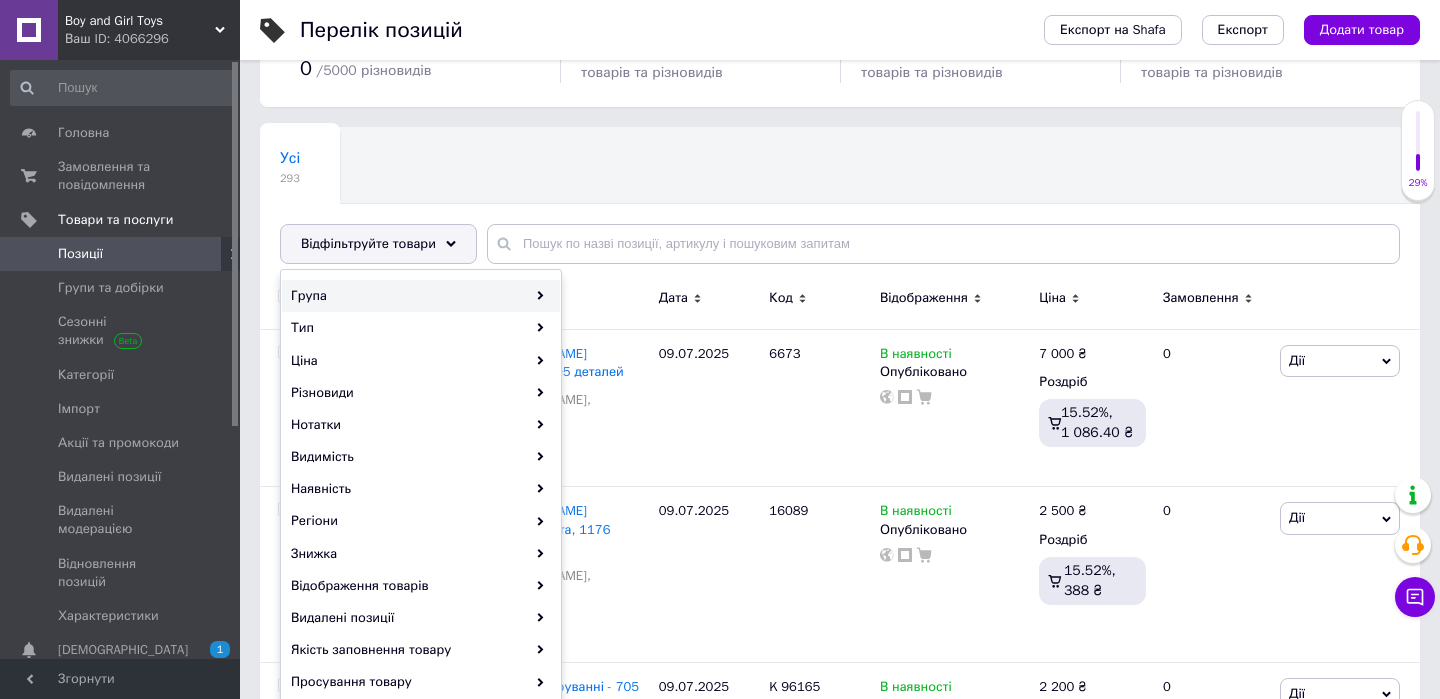 click on "Група" at bounding box center [421, 296] 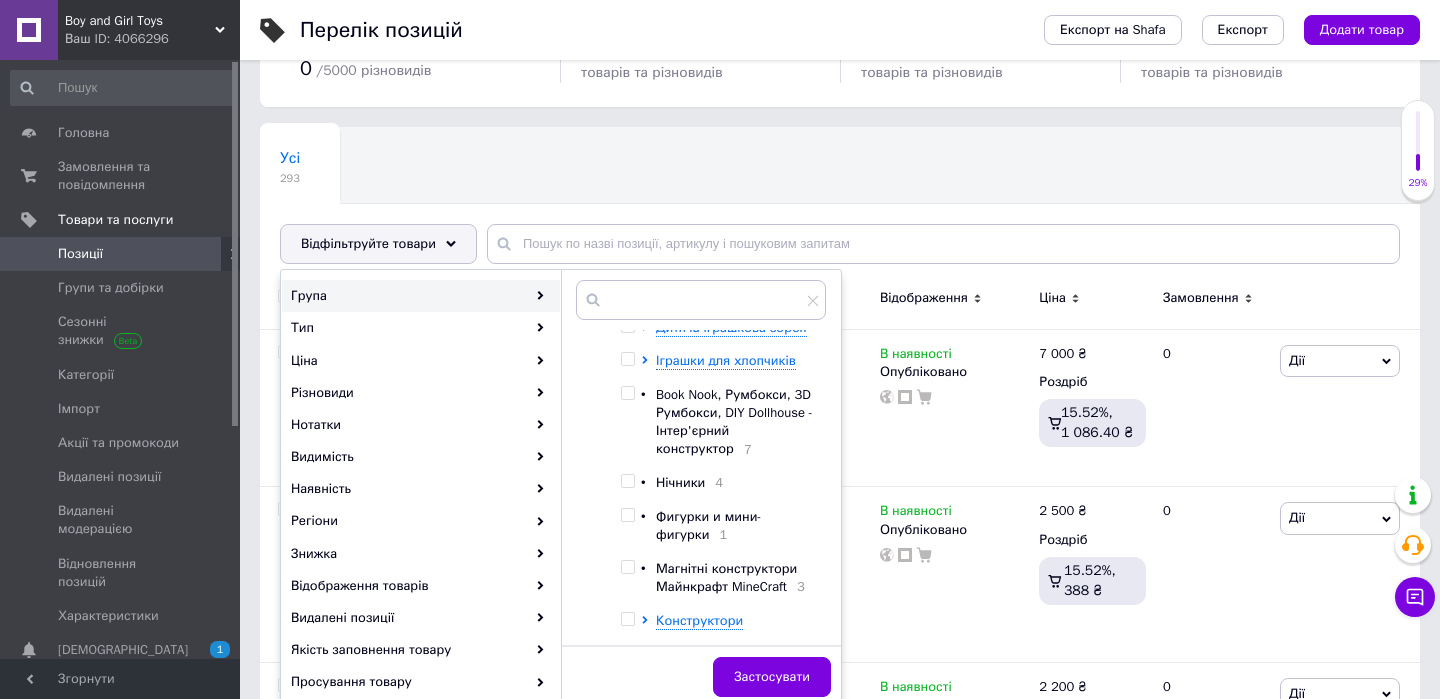 scroll, scrollTop: 100, scrollLeft: 0, axis: vertical 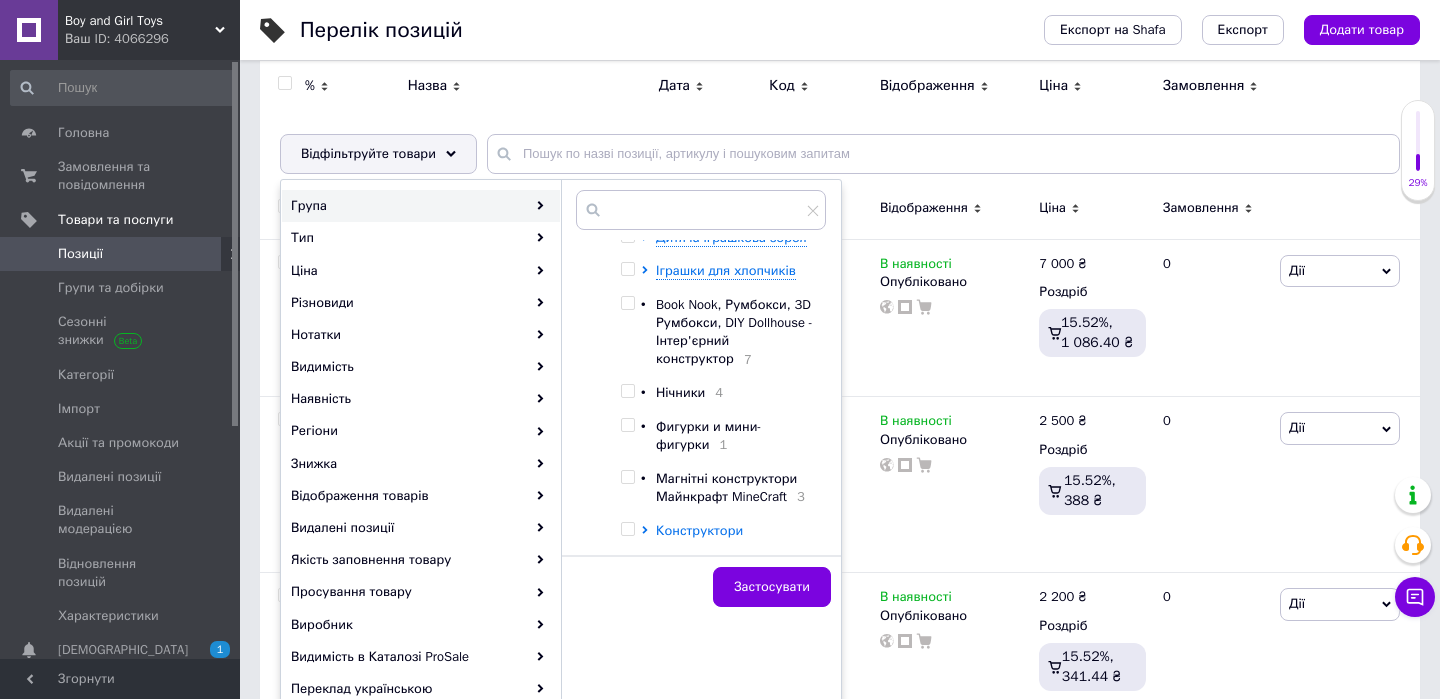 click on "Конструктори" at bounding box center (699, 530) 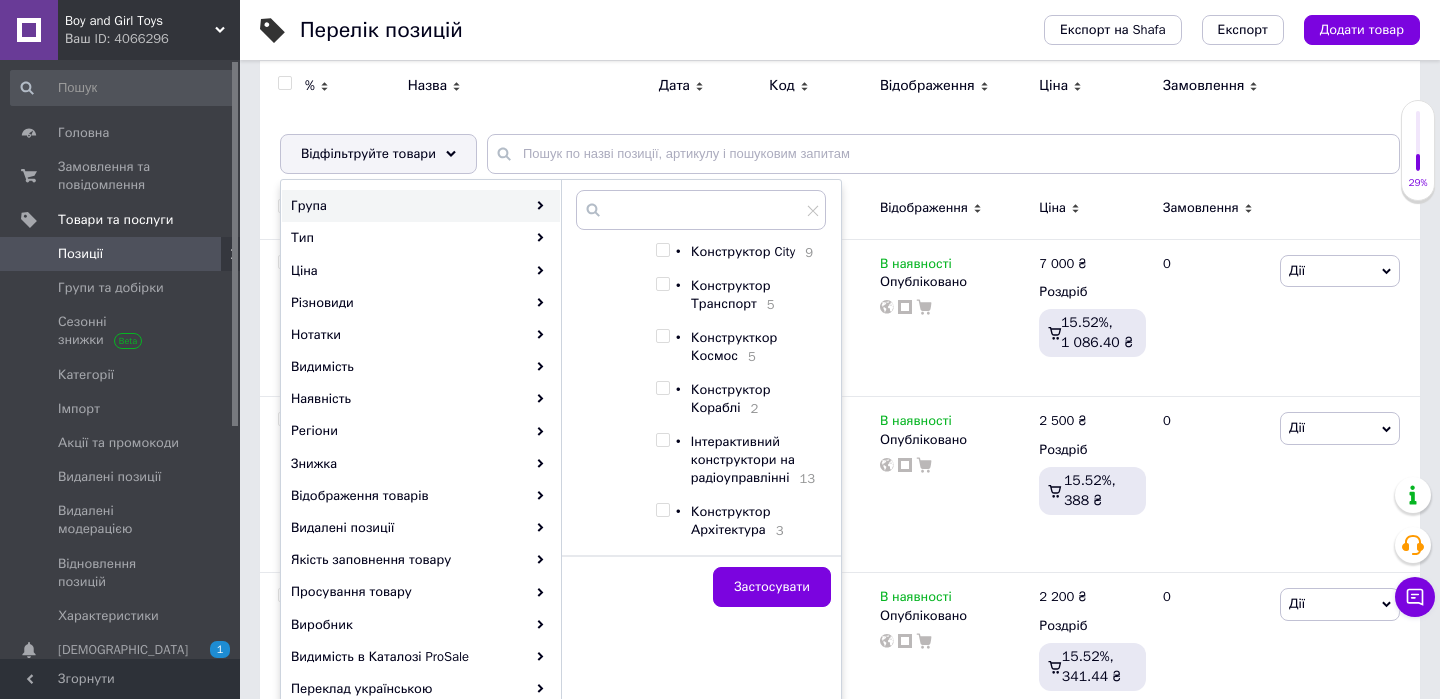 scroll, scrollTop: 721, scrollLeft: 0, axis: vertical 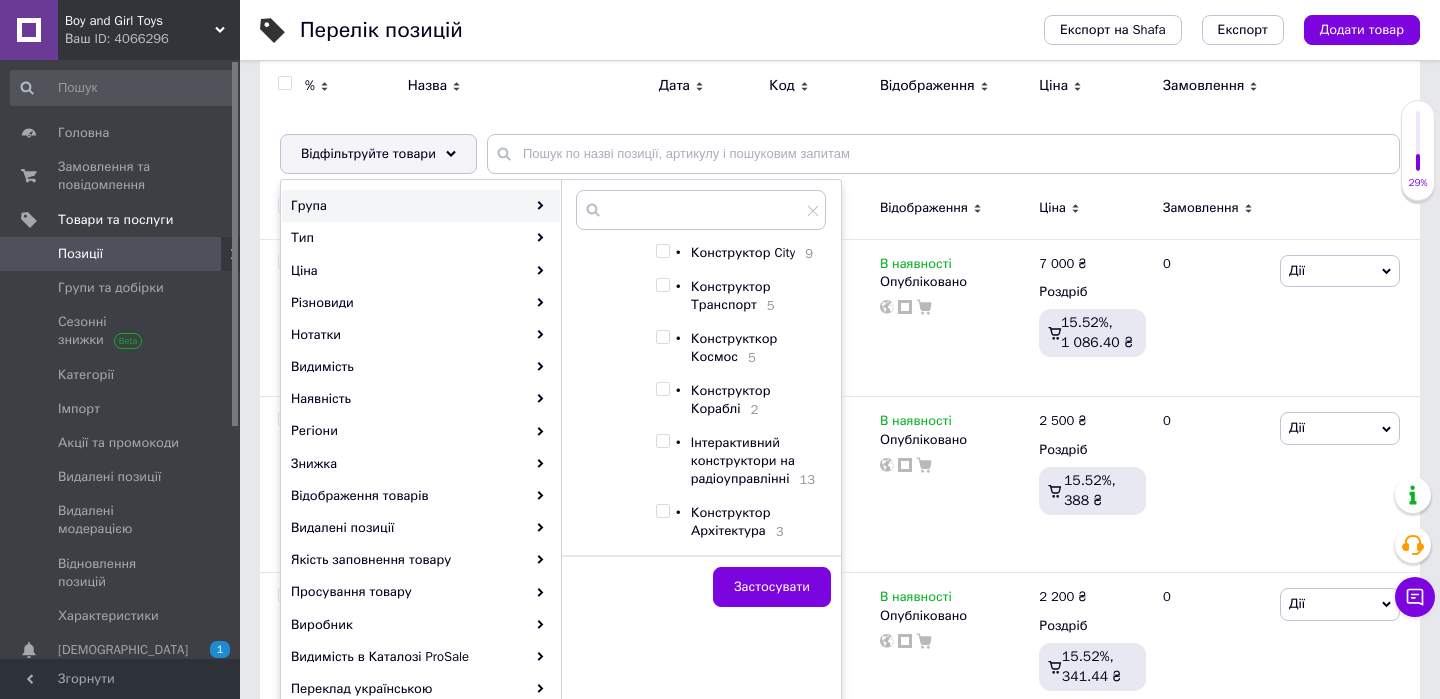 click on "Конструктор City" at bounding box center [743, 252] 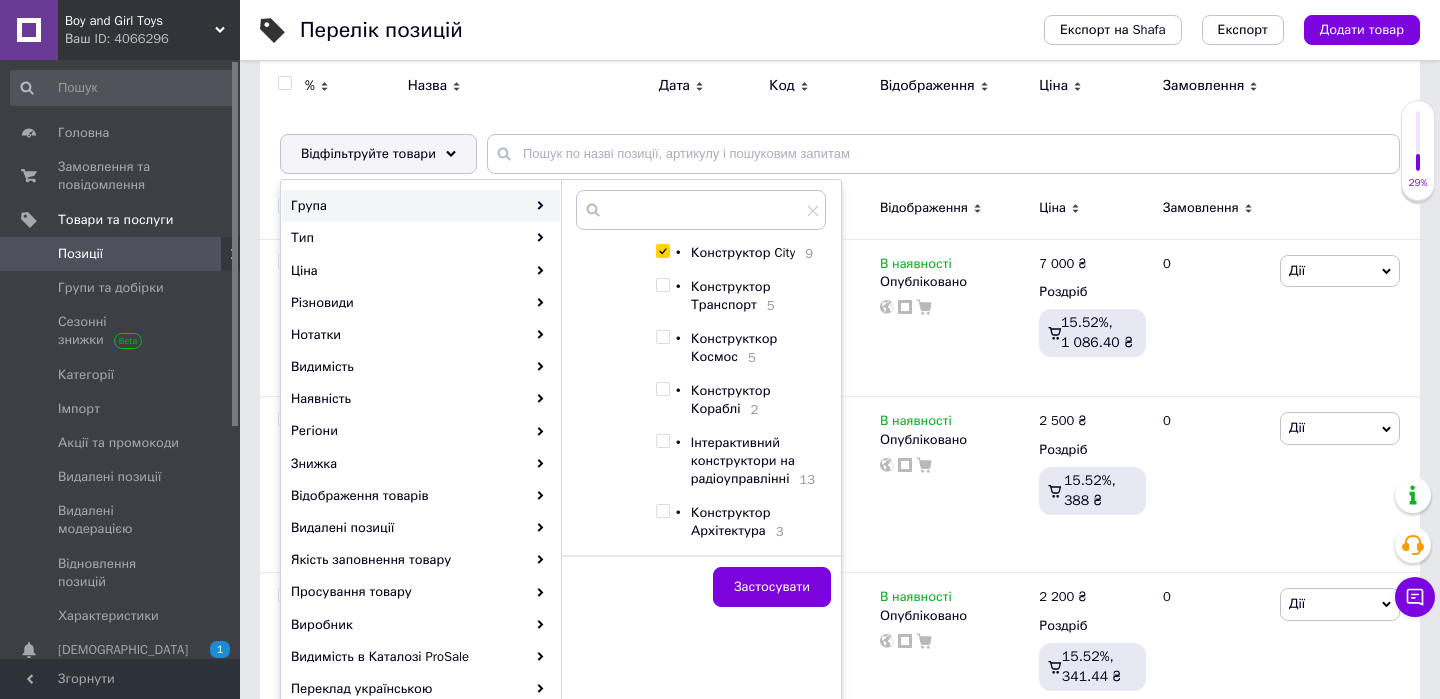 checkbox on "true" 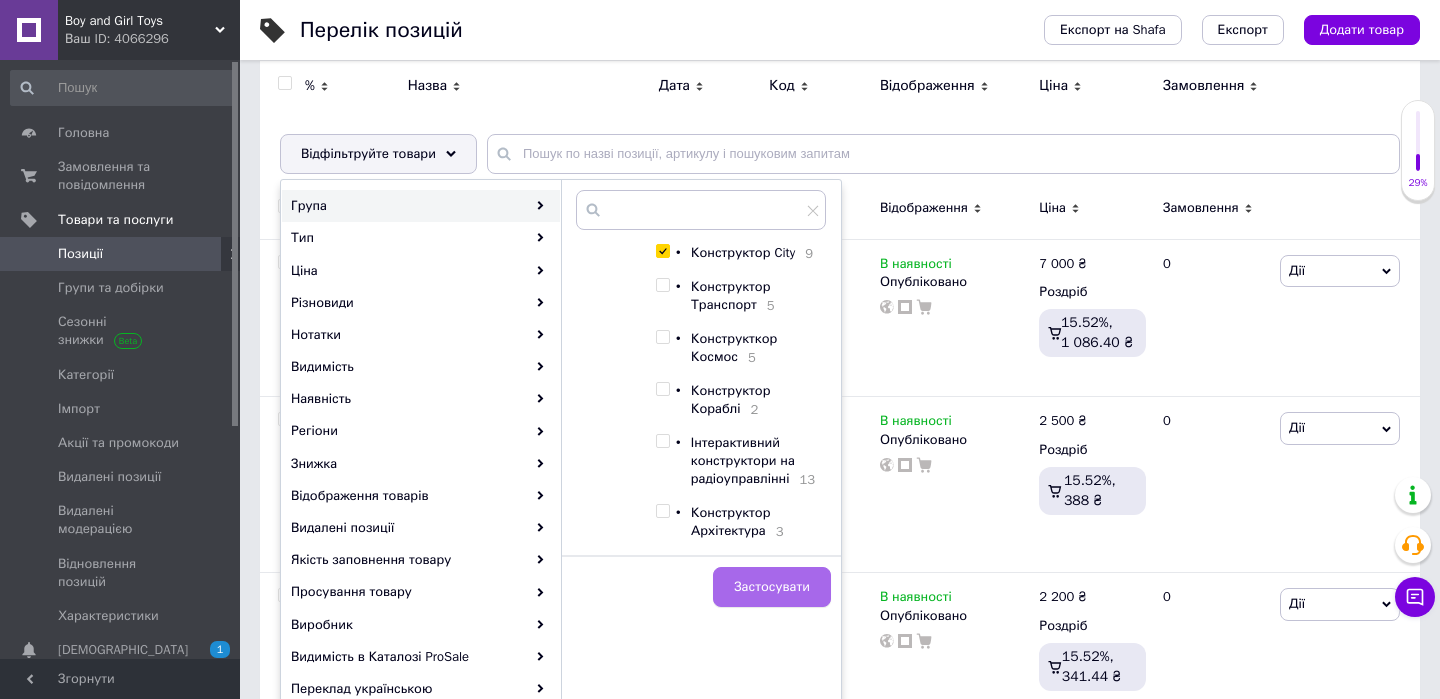 click on "Застосувати" at bounding box center (772, 587) 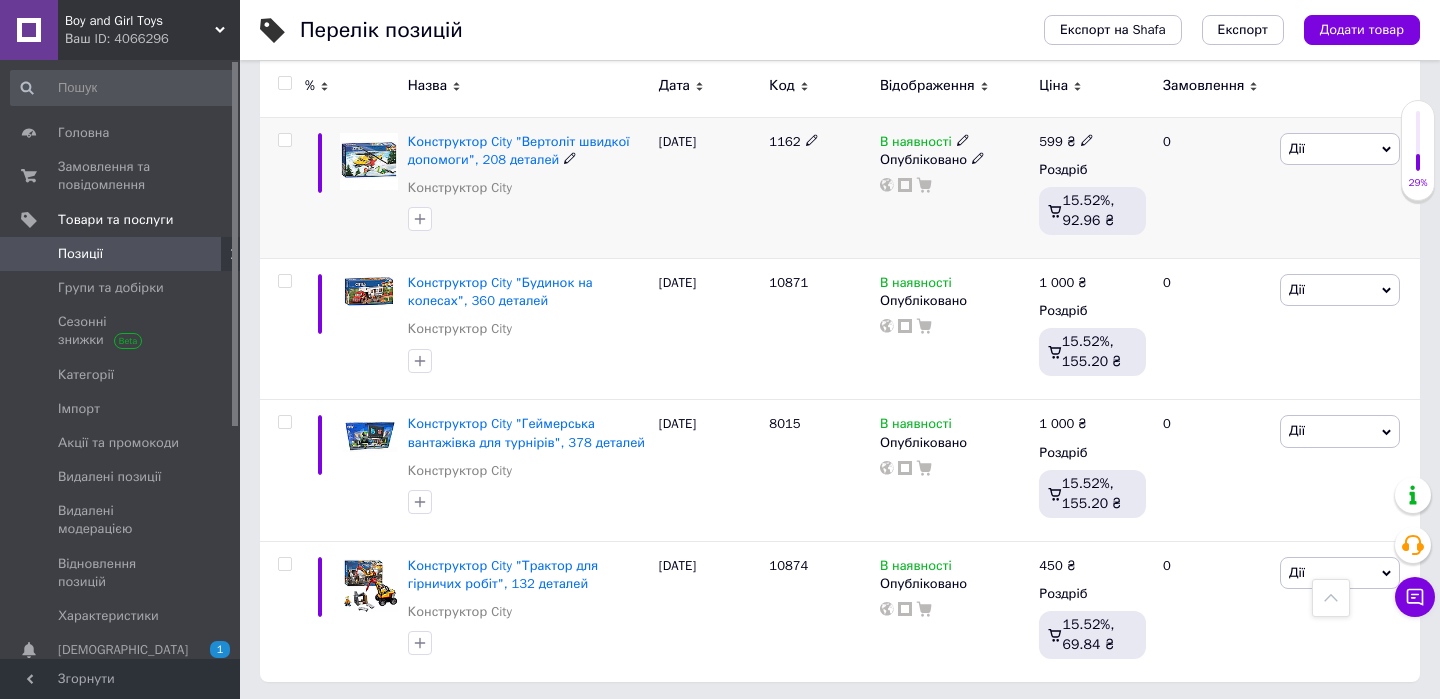 scroll, scrollTop: 1055, scrollLeft: 0, axis: vertical 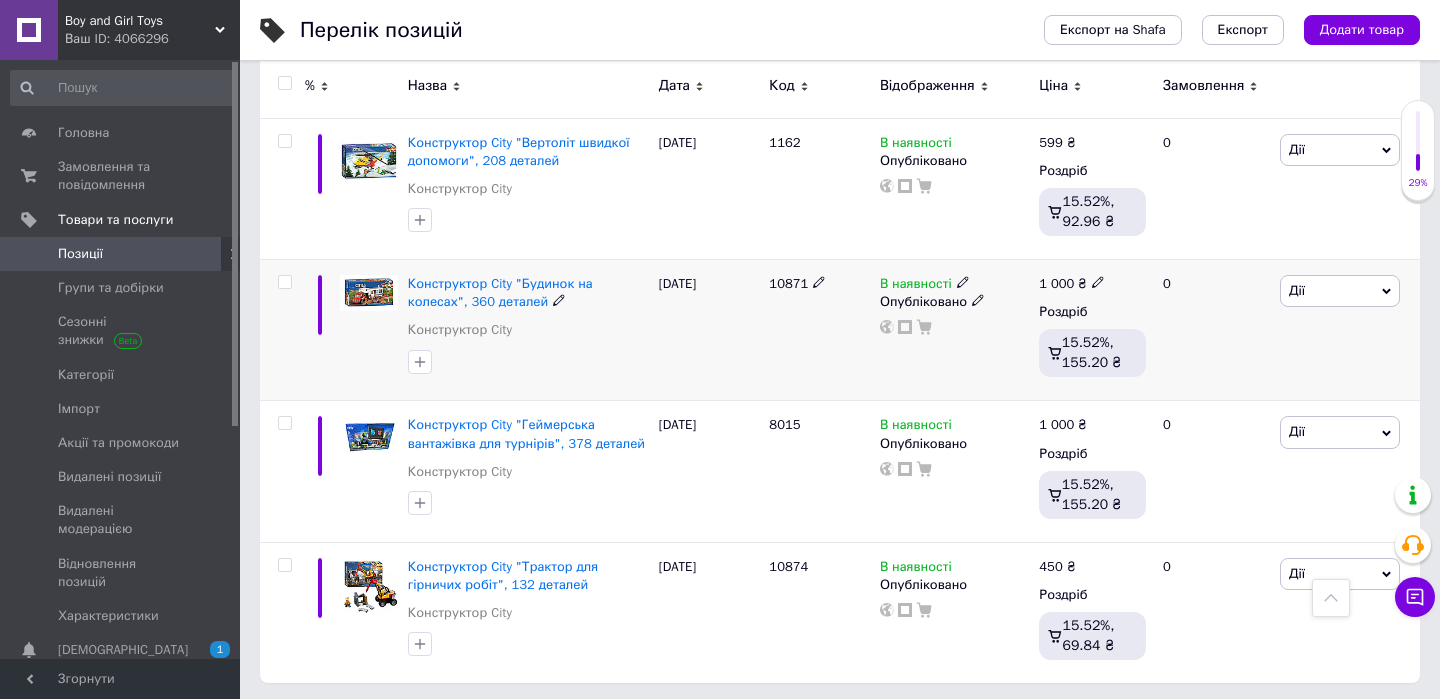 click 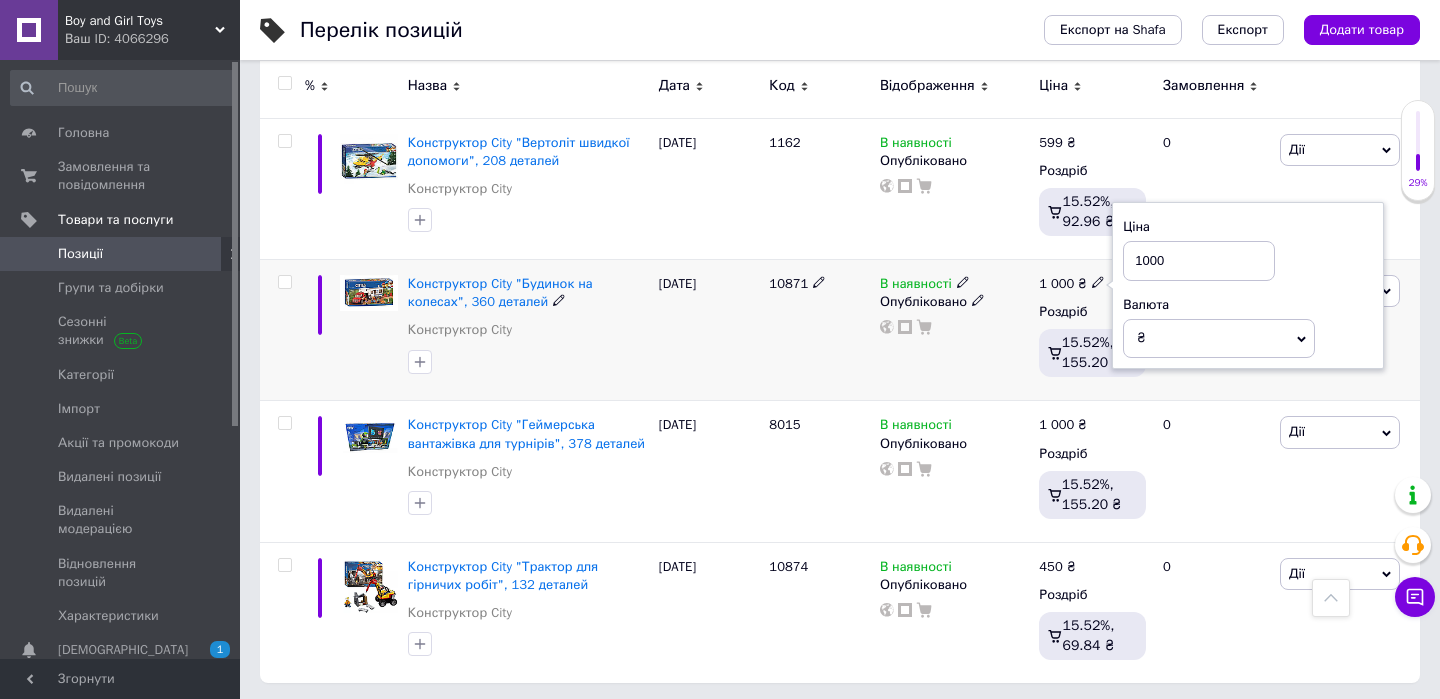 drag, startPoint x: 1150, startPoint y: 256, endPoint x: 1129, endPoint y: 258, distance: 21.095022 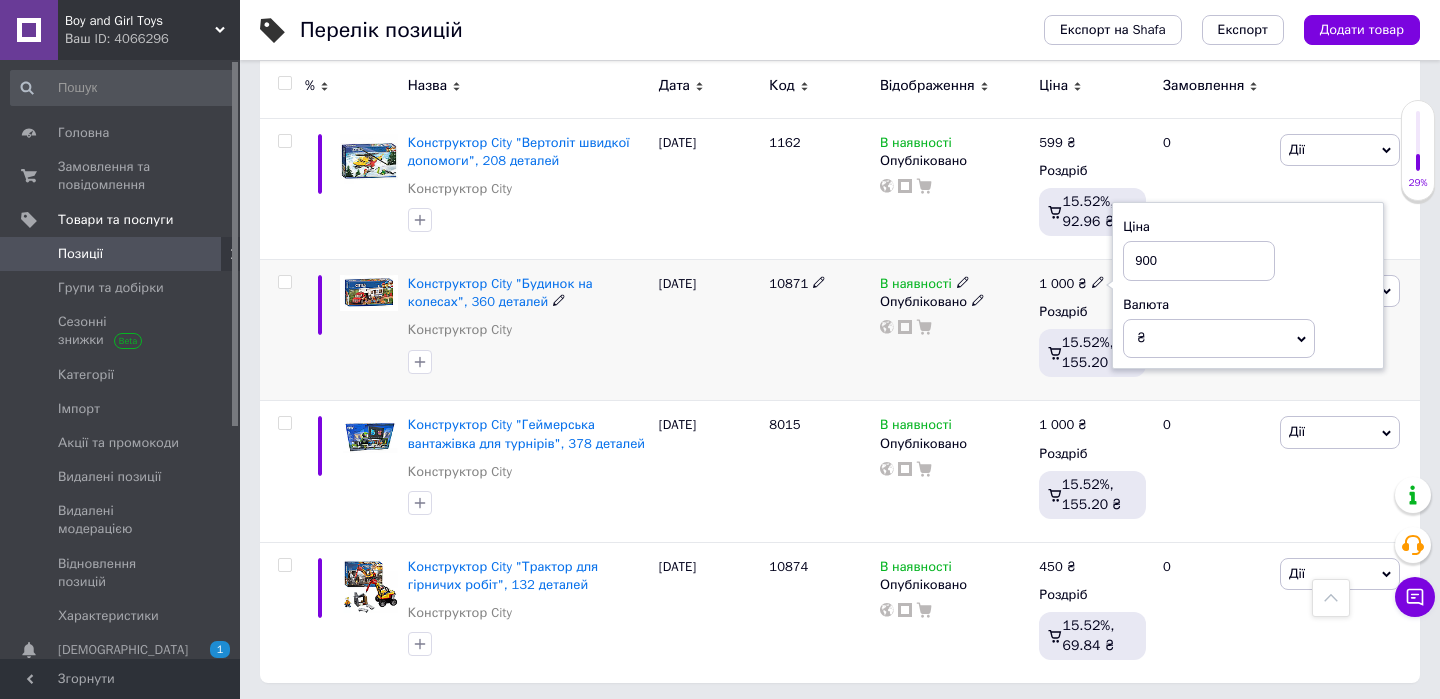 type on "900" 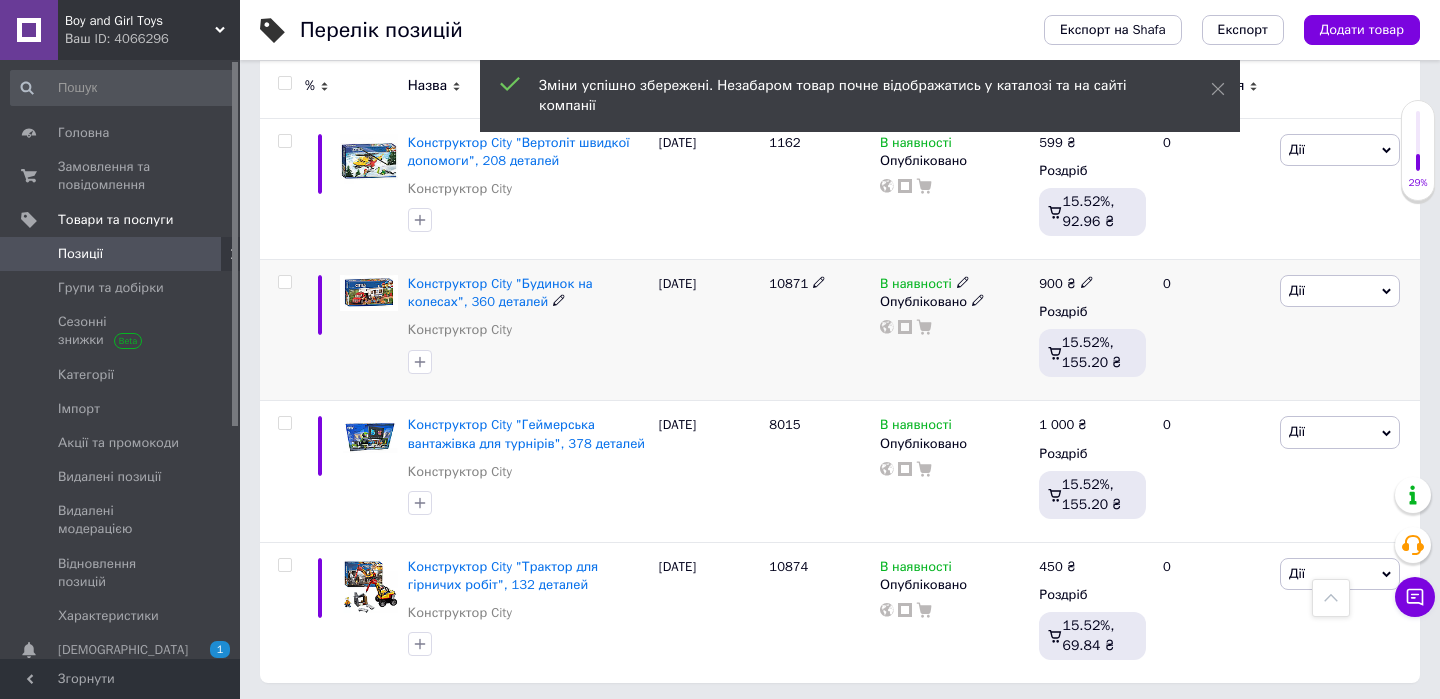 click 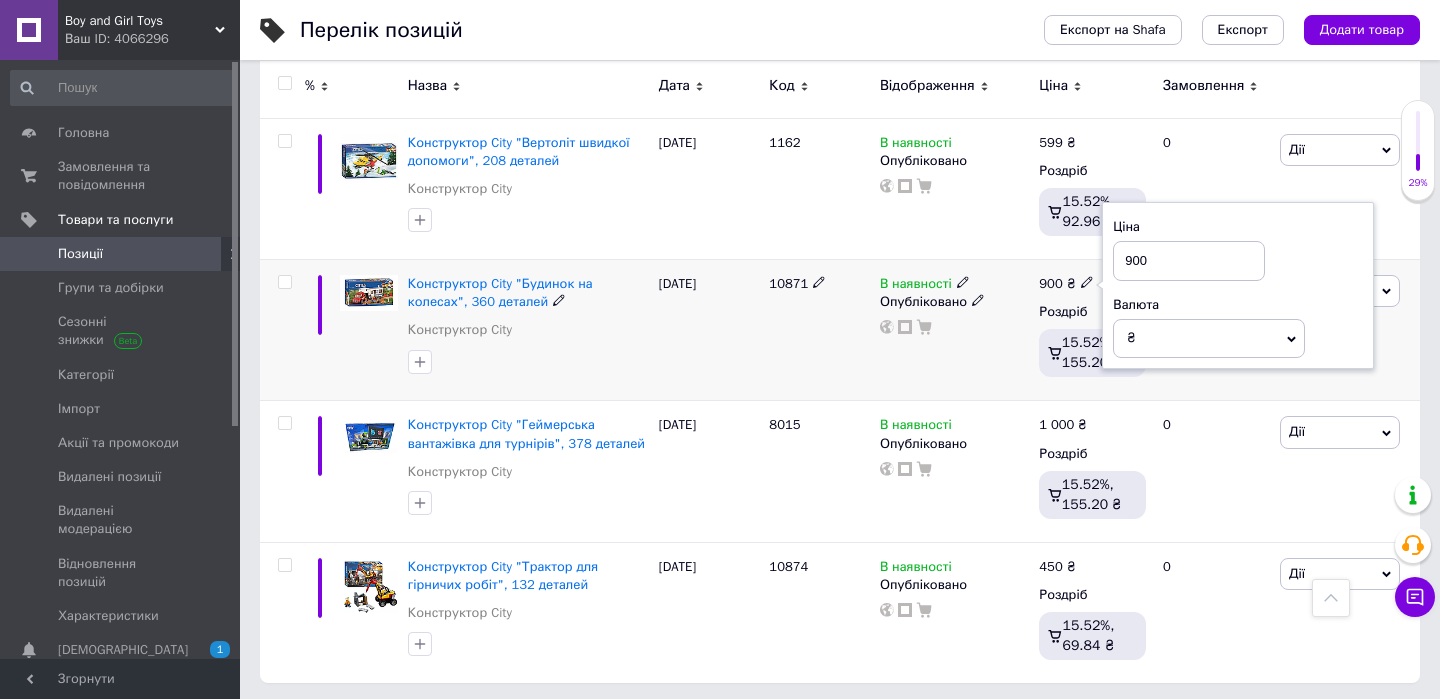 click on "В наявності Опубліковано" at bounding box center [954, 330] 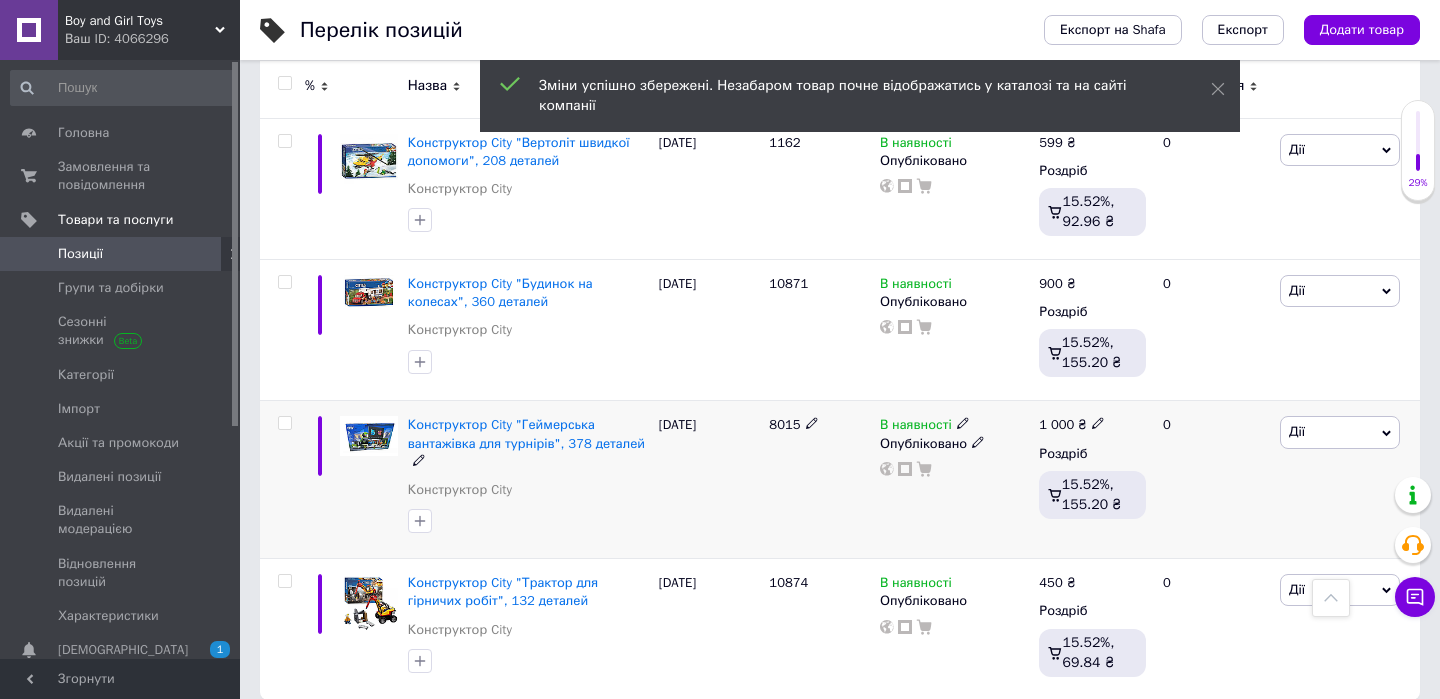 click 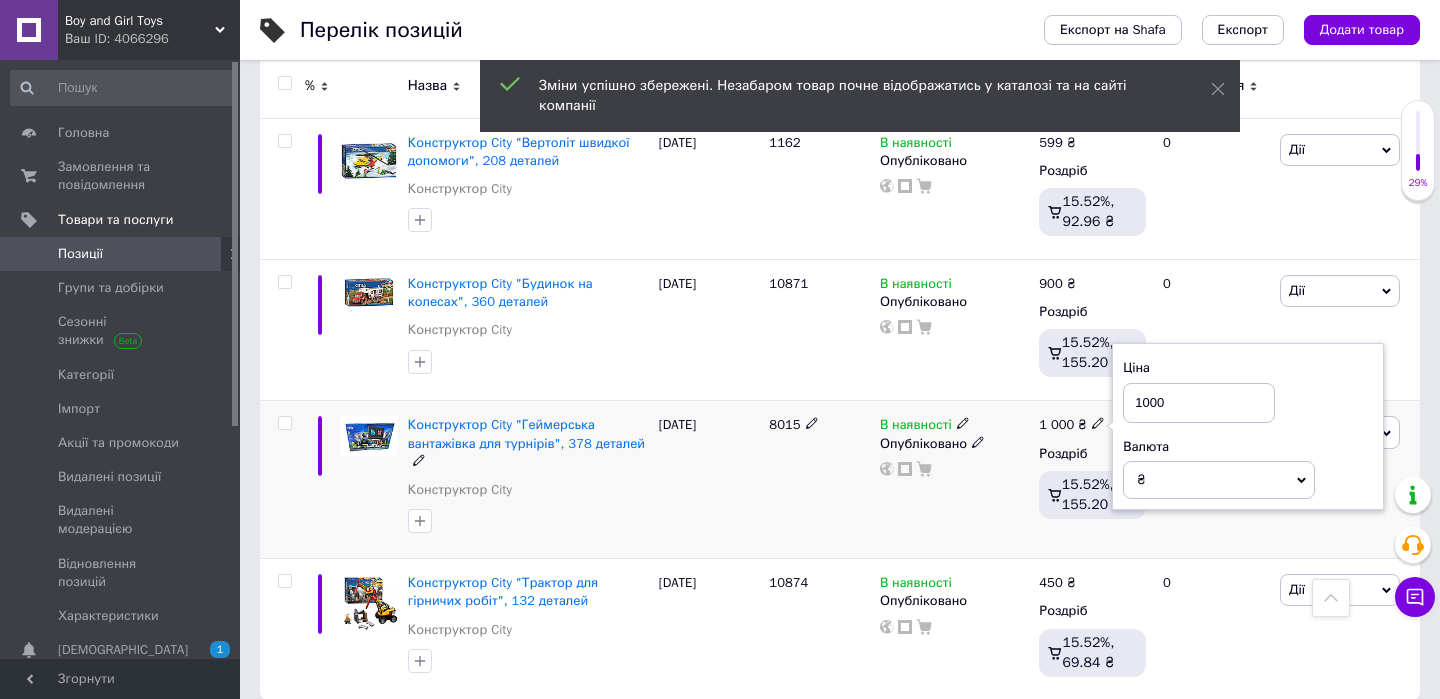 drag, startPoint x: 1148, startPoint y: 400, endPoint x: 1121, endPoint y: 400, distance: 27 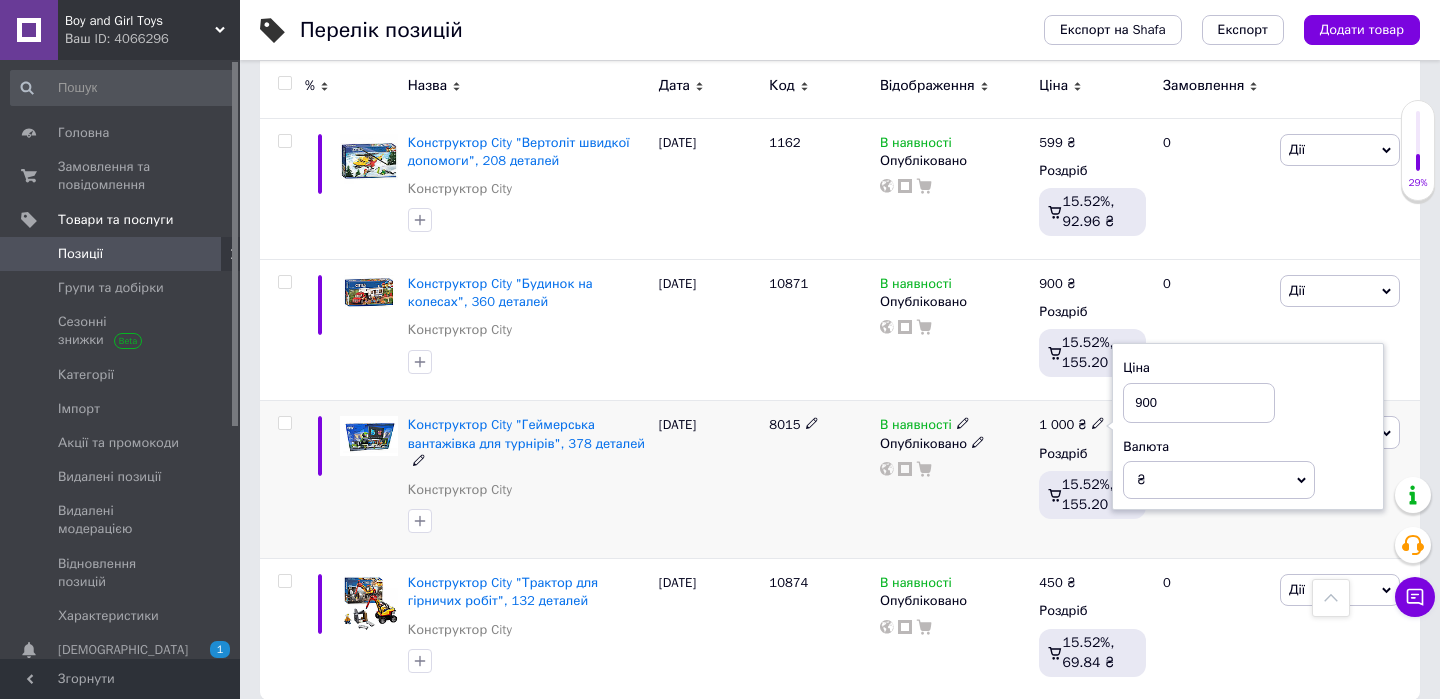 type on "900" 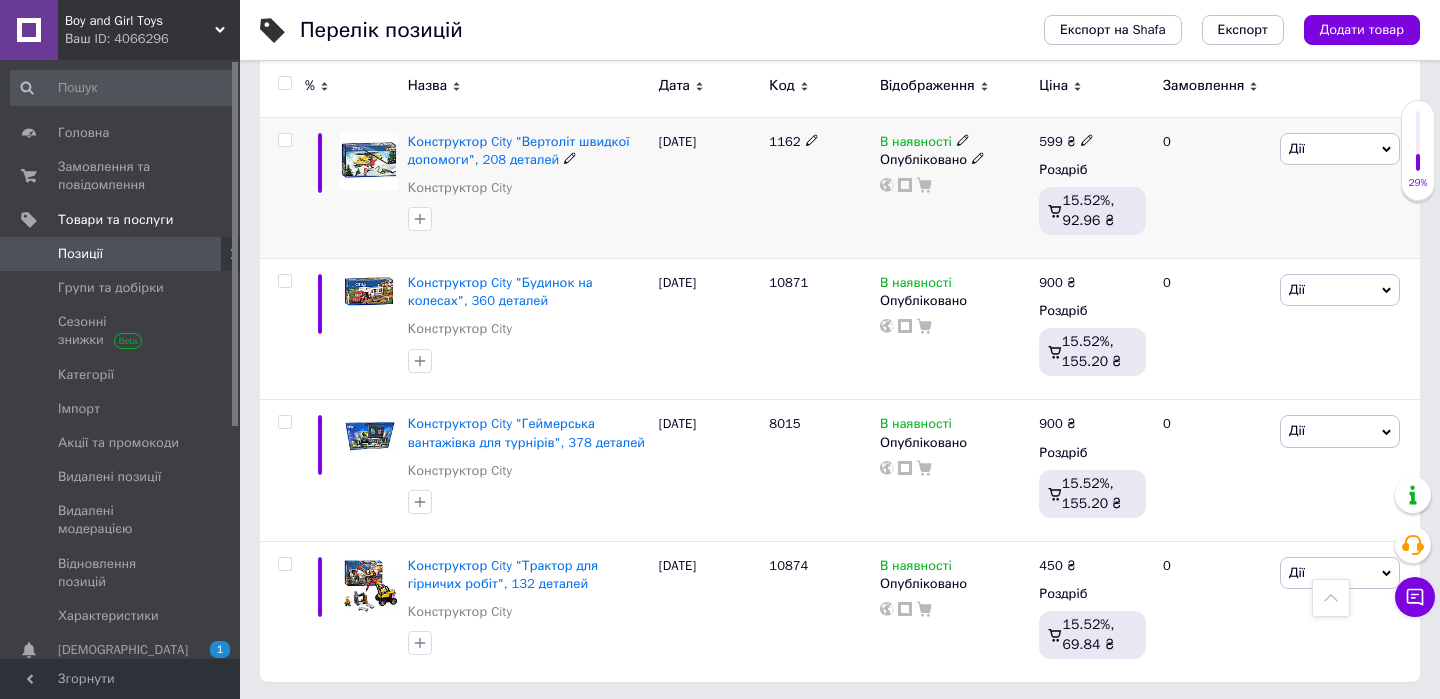 scroll, scrollTop: 1055, scrollLeft: 0, axis: vertical 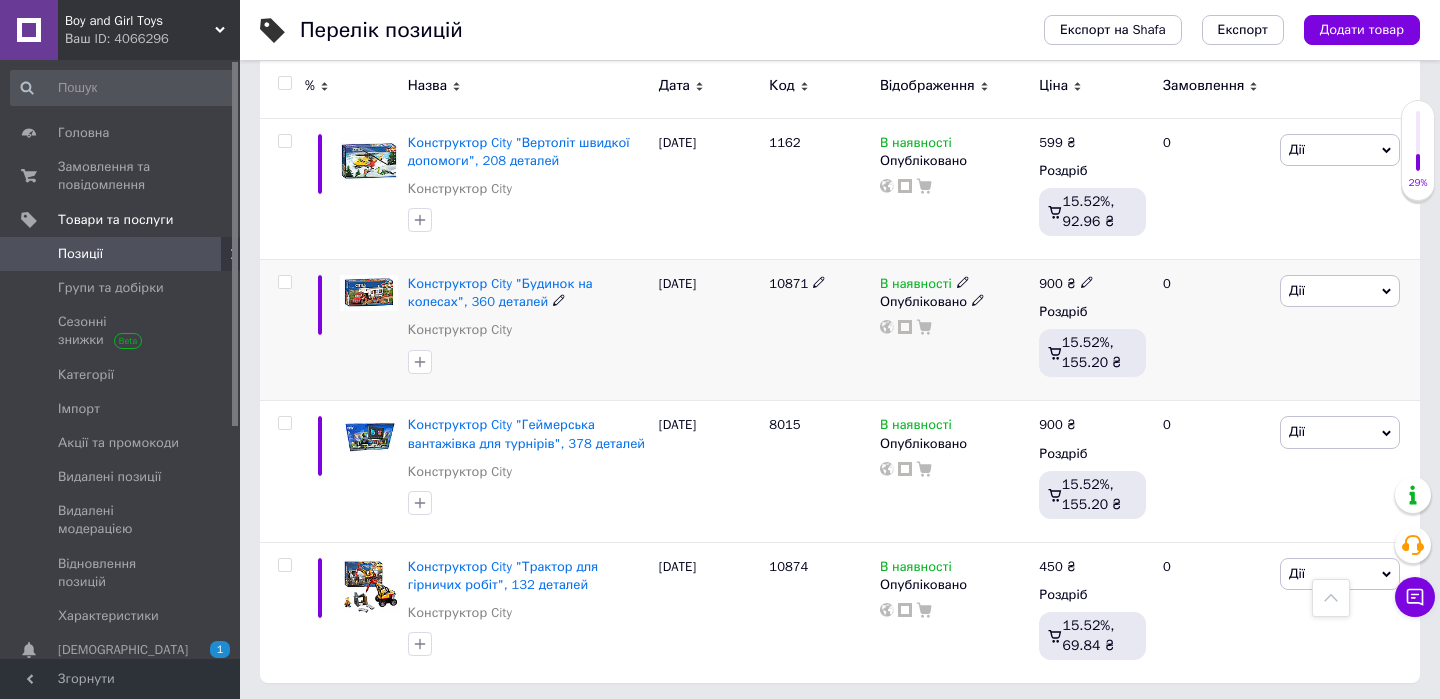 click 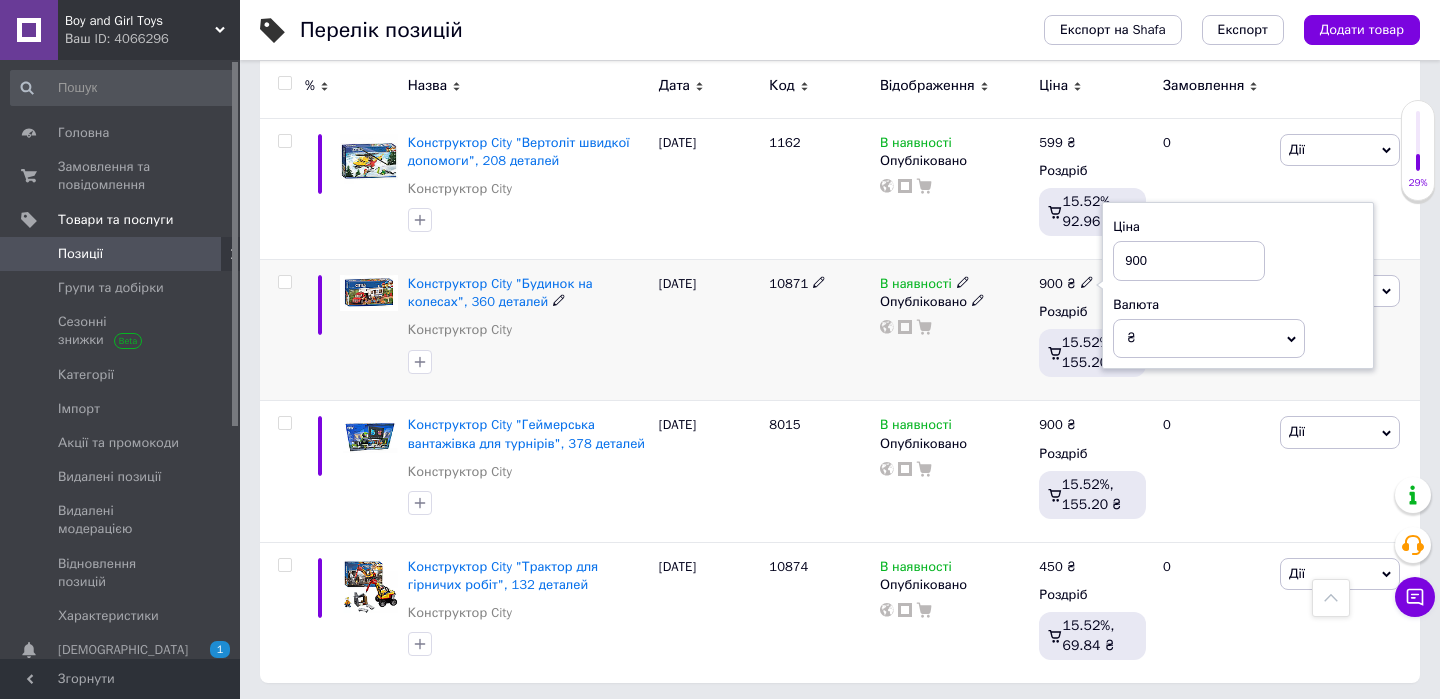 drag, startPoint x: 1133, startPoint y: 254, endPoint x: 1108, endPoint y: 255, distance: 25.019993 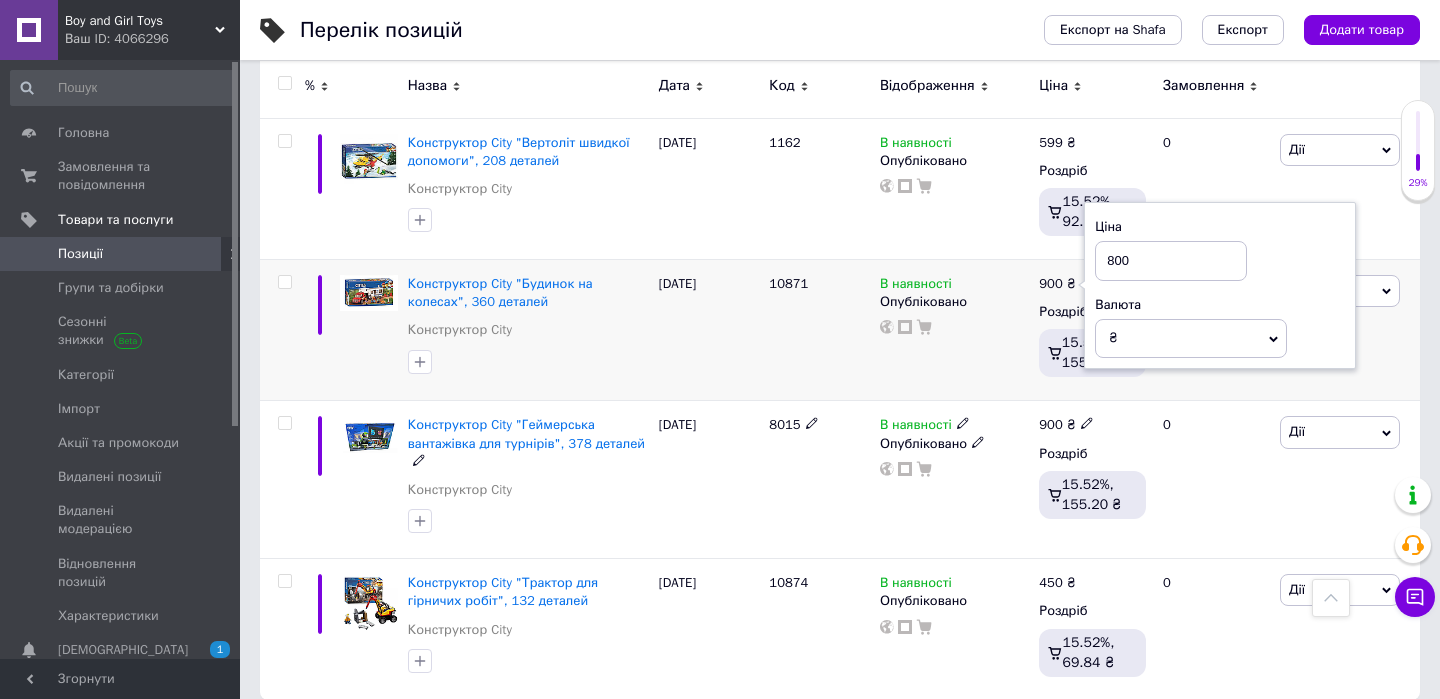 type on "800" 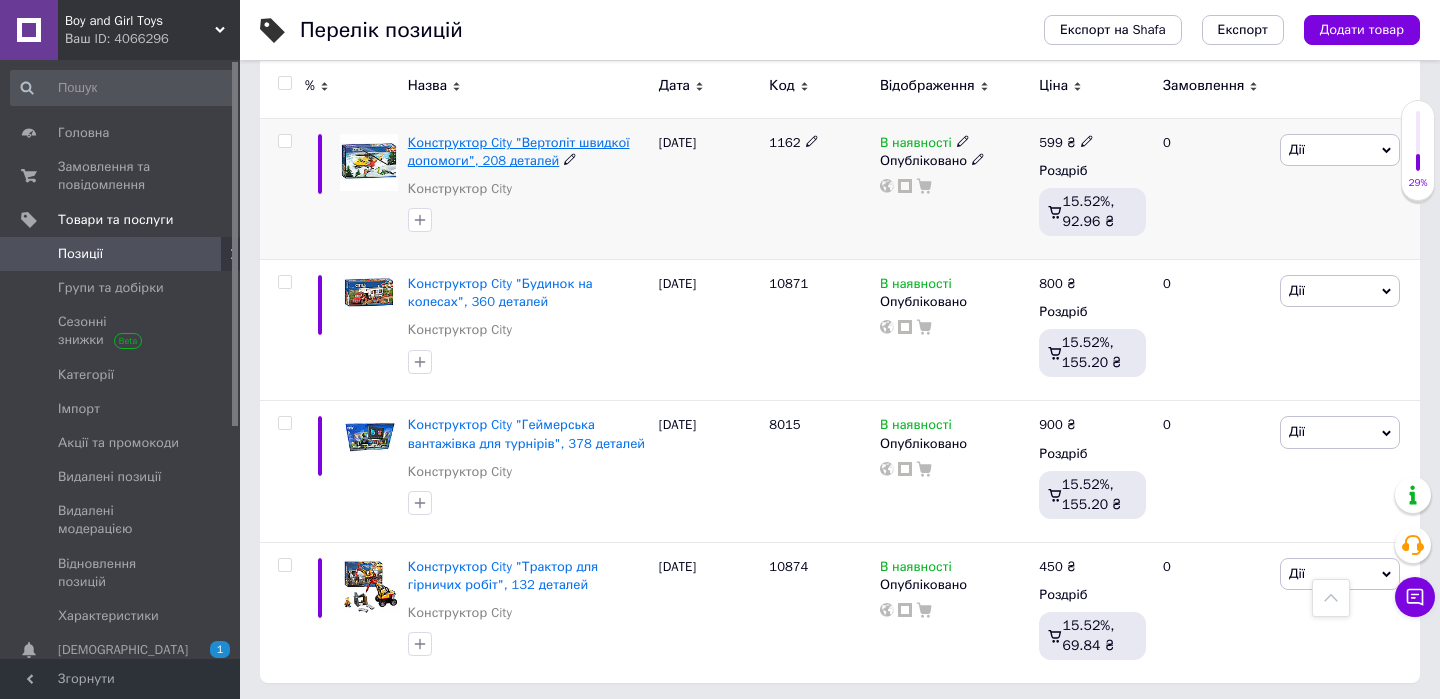 click on "Конструктор City "Вертоліт швидкої допомоги", 208 деталей" at bounding box center (519, 151) 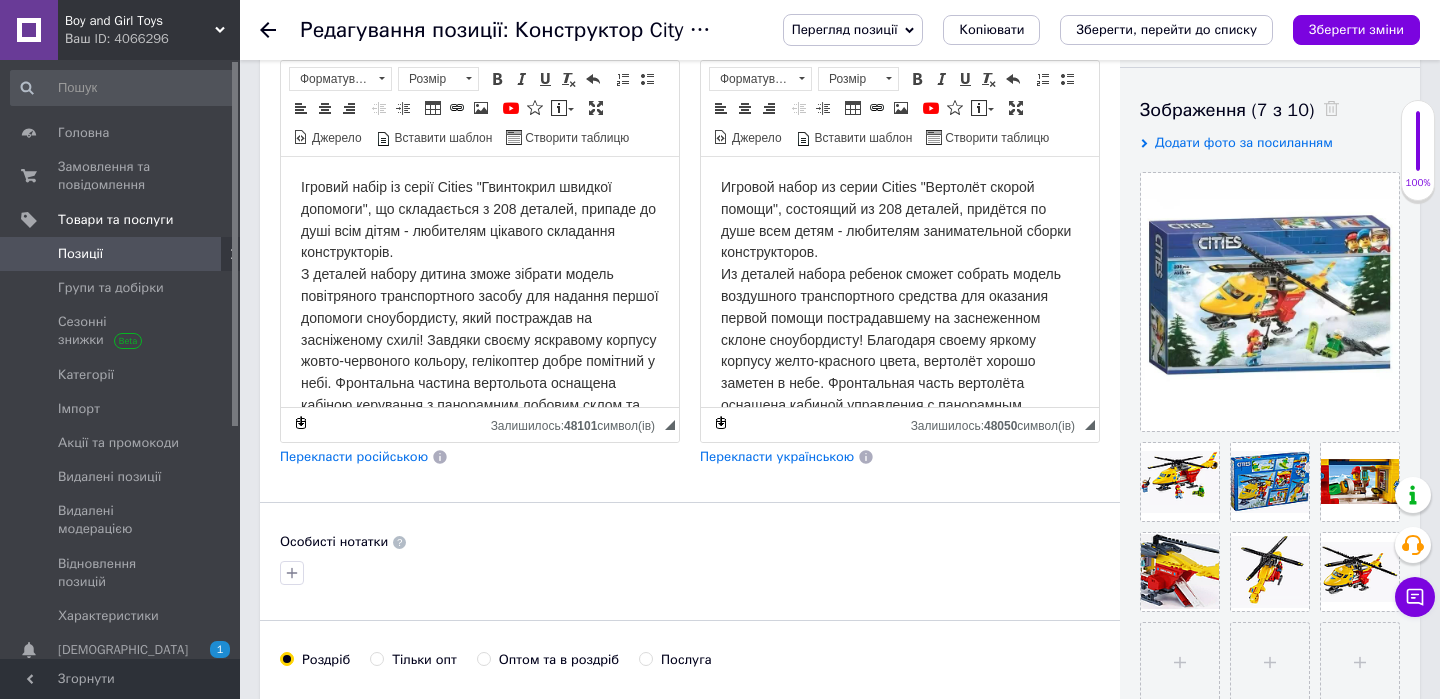 scroll, scrollTop: 421, scrollLeft: 0, axis: vertical 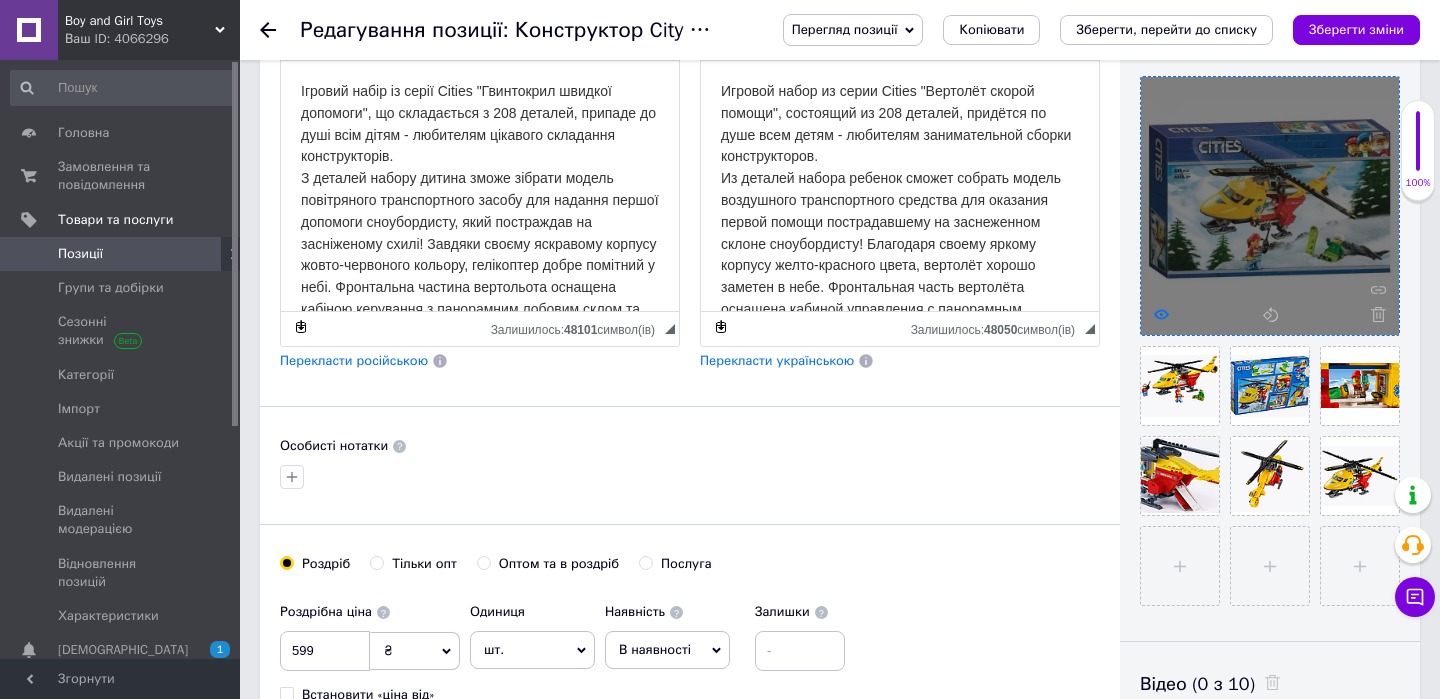 click 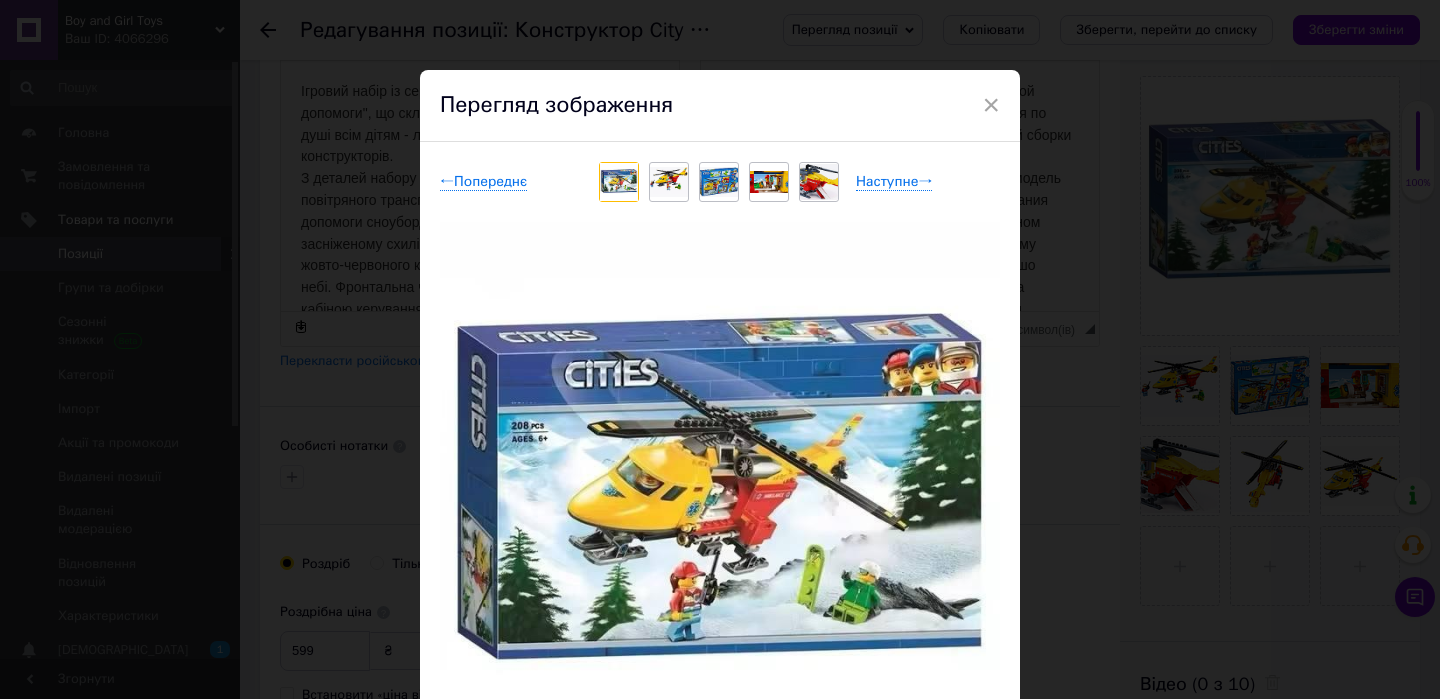 click on "× Перегляд зображення ← Попереднє Наступне → Видалити зображення Видалити всі зображення" at bounding box center [720, 349] 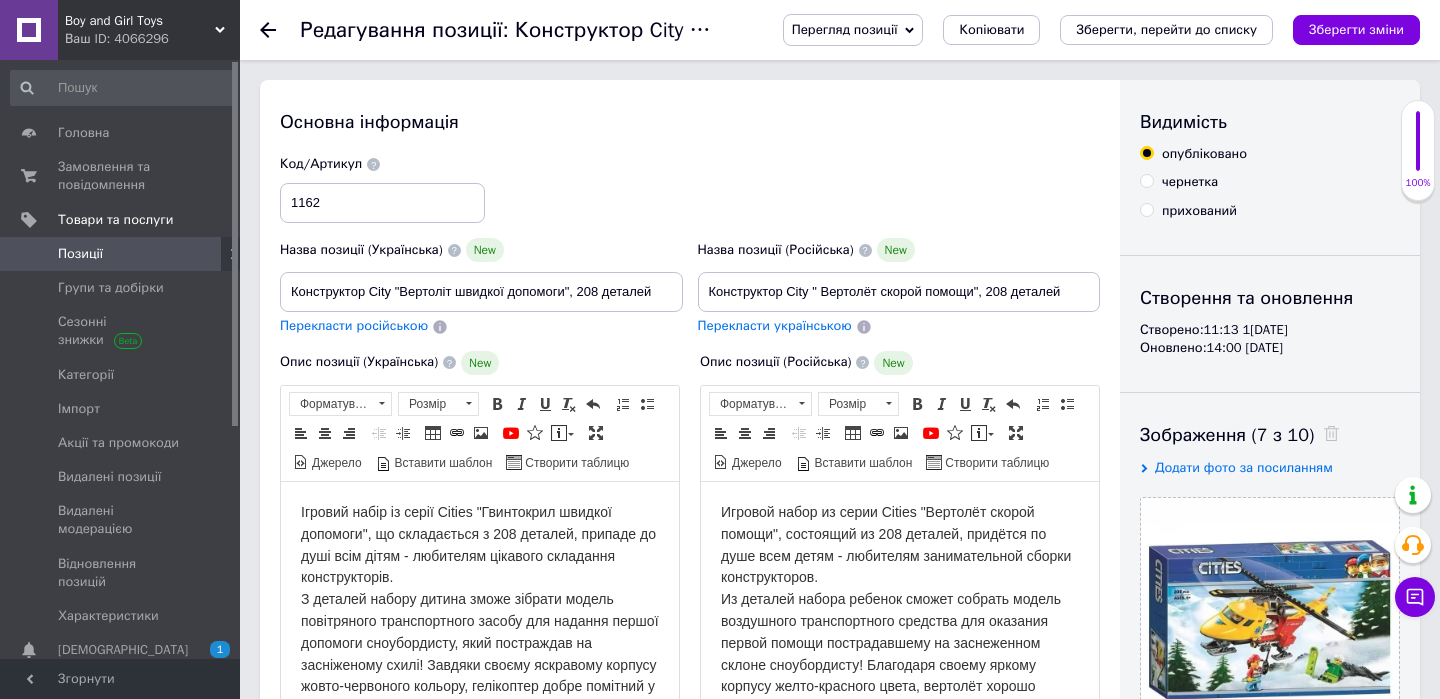 scroll, scrollTop: 0, scrollLeft: 0, axis: both 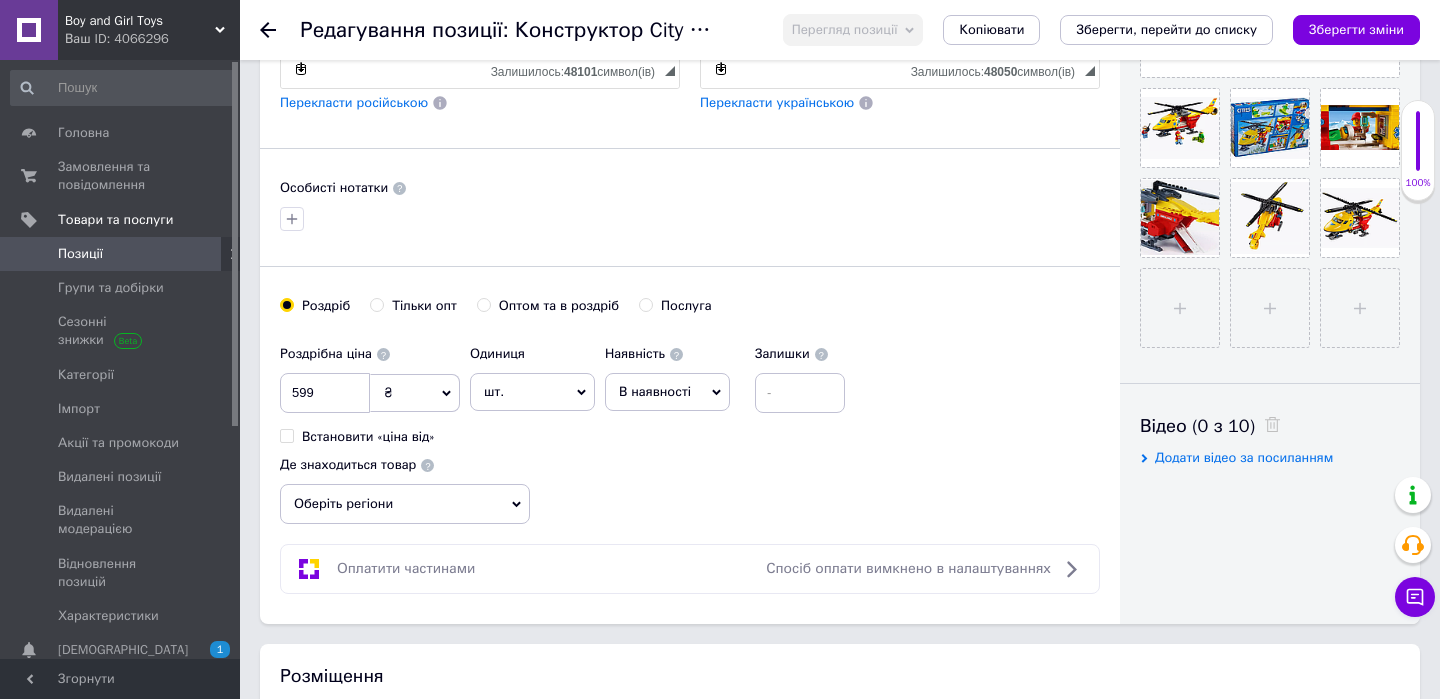 click on "В наявності" at bounding box center [667, 392] 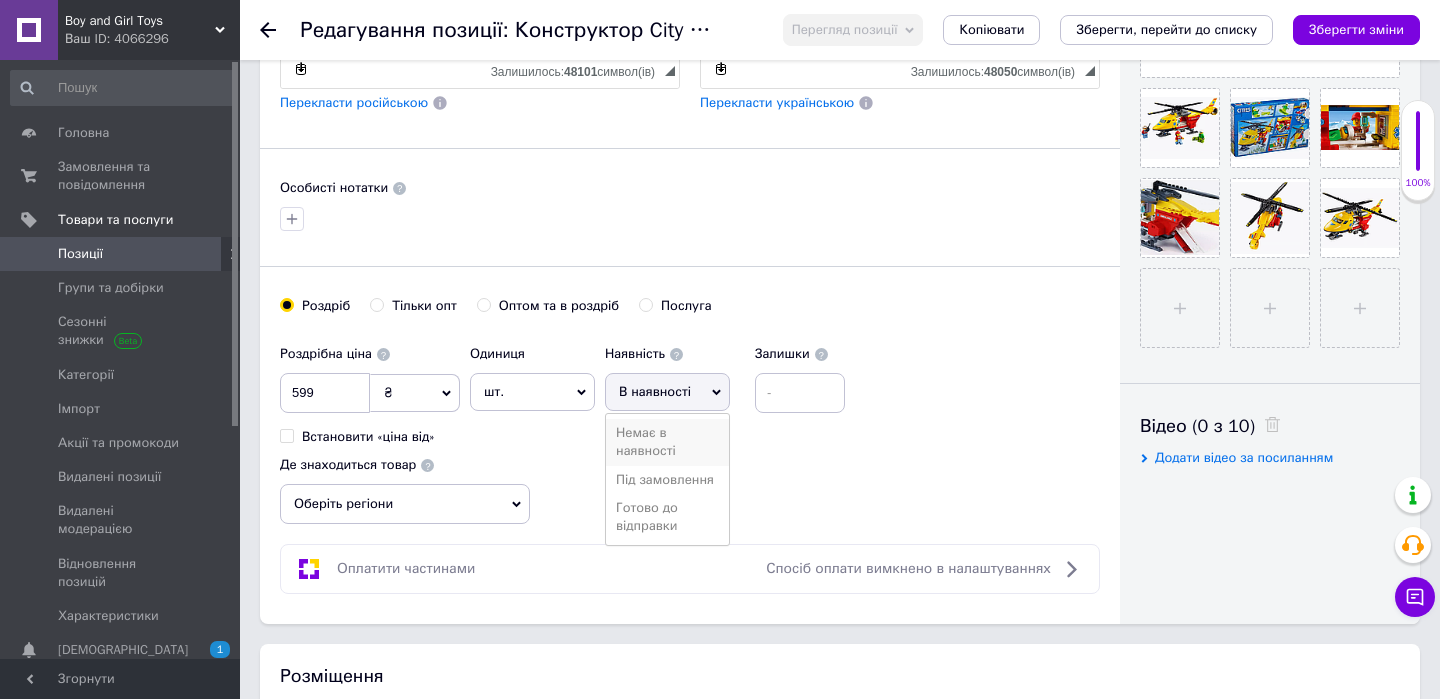 click on "Немає в наявності" at bounding box center (667, 442) 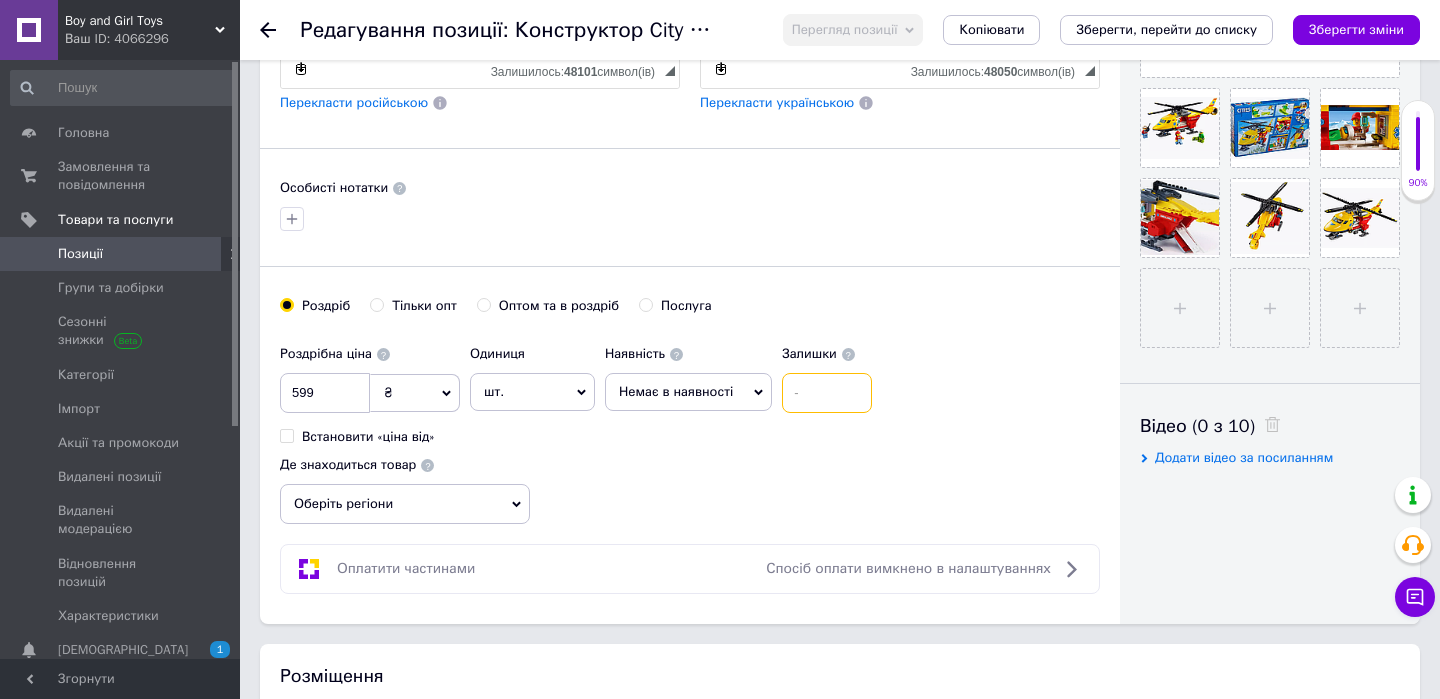 click at bounding box center (827, 393) 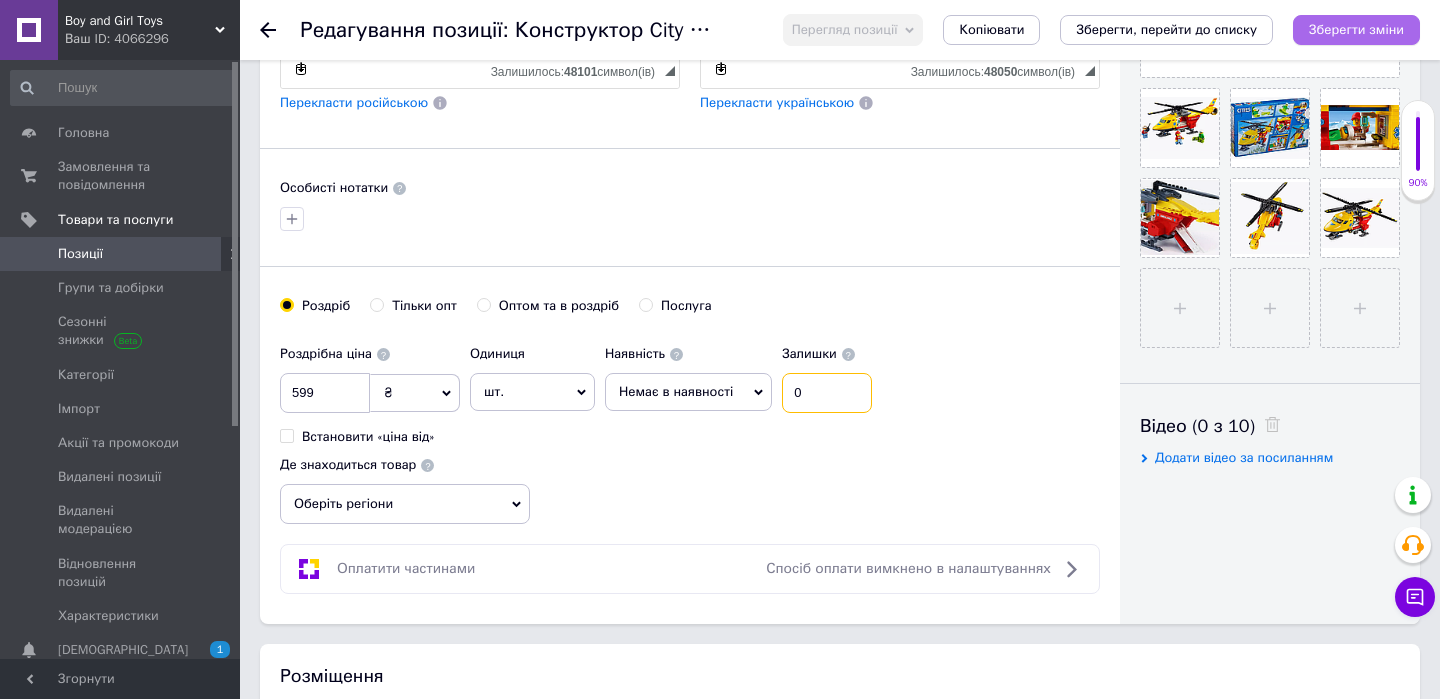type on "0" 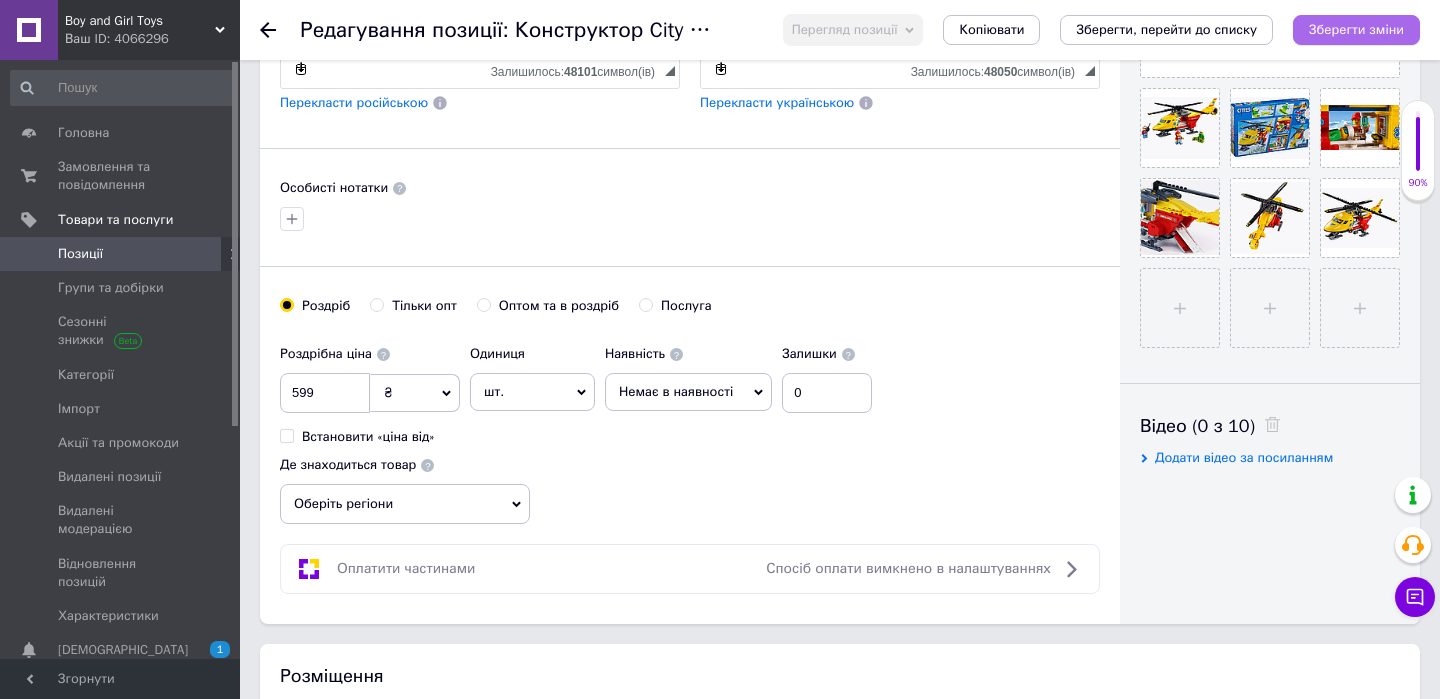 click on "Зберегти зміни" at bounding box center [1356, 30] 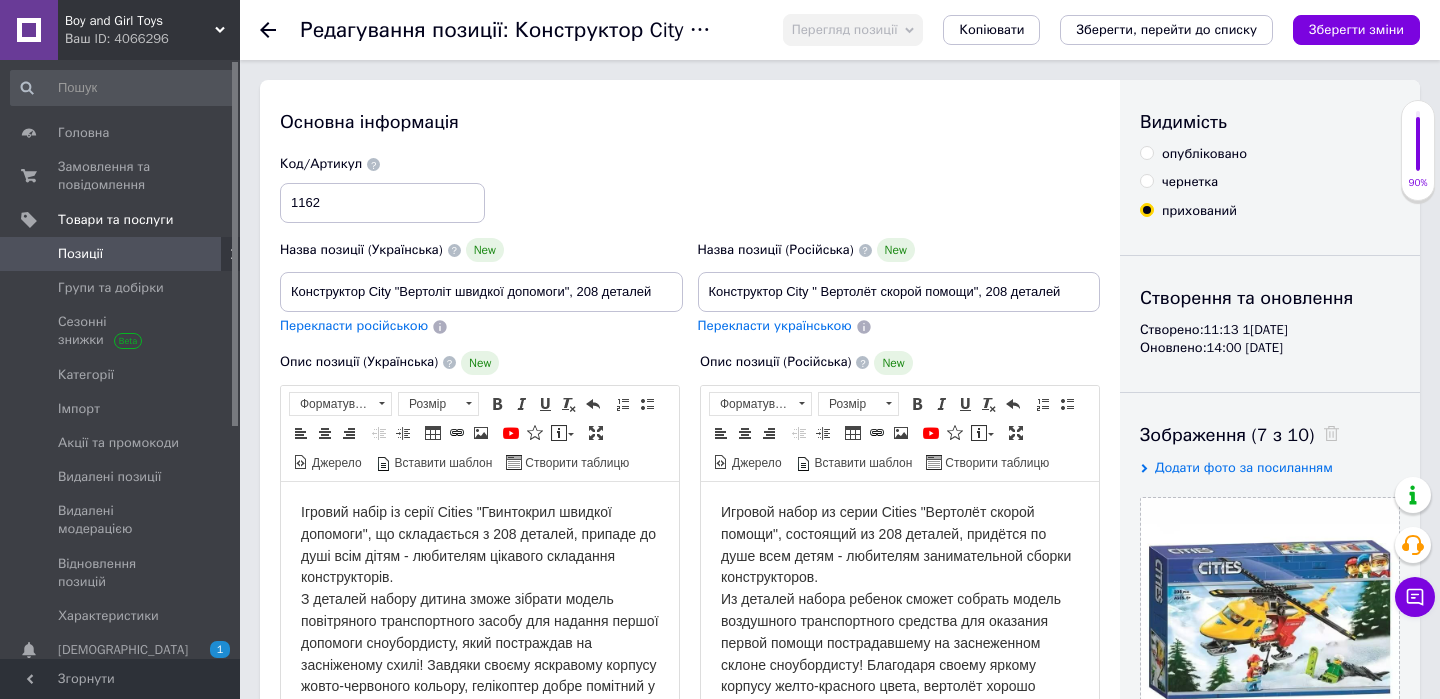 scroll, scrollTop: 0, scrollLeft: 0, axis: both 